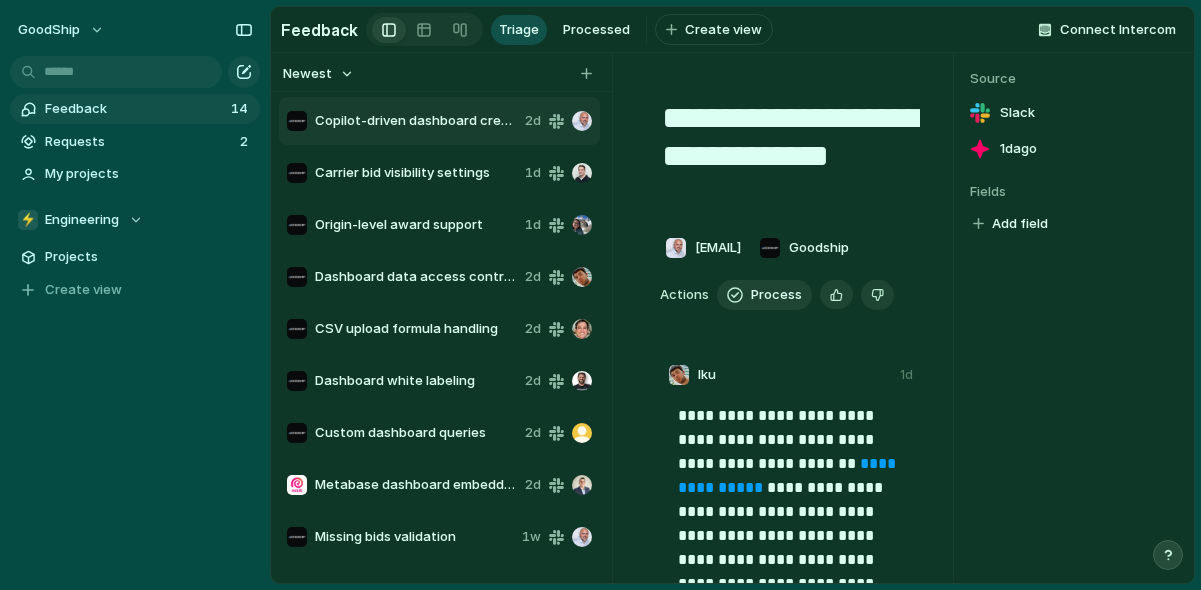 scroll, scrollTop: 0, scrollLeft: 0, axis: both 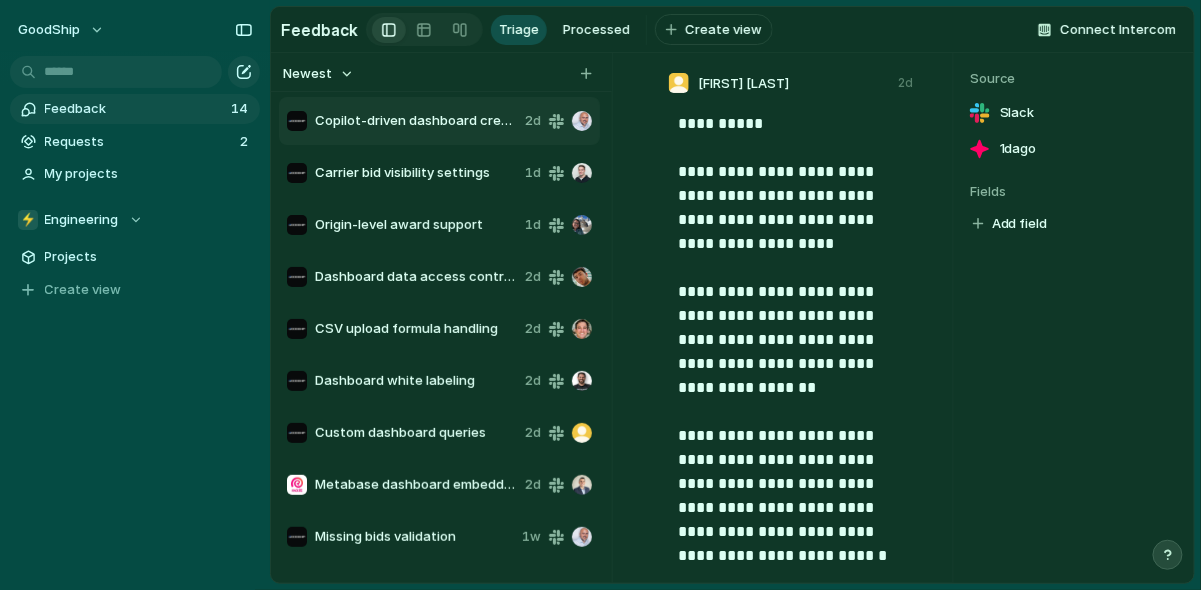 click on "Feedback" at bounding box center (135, 109) 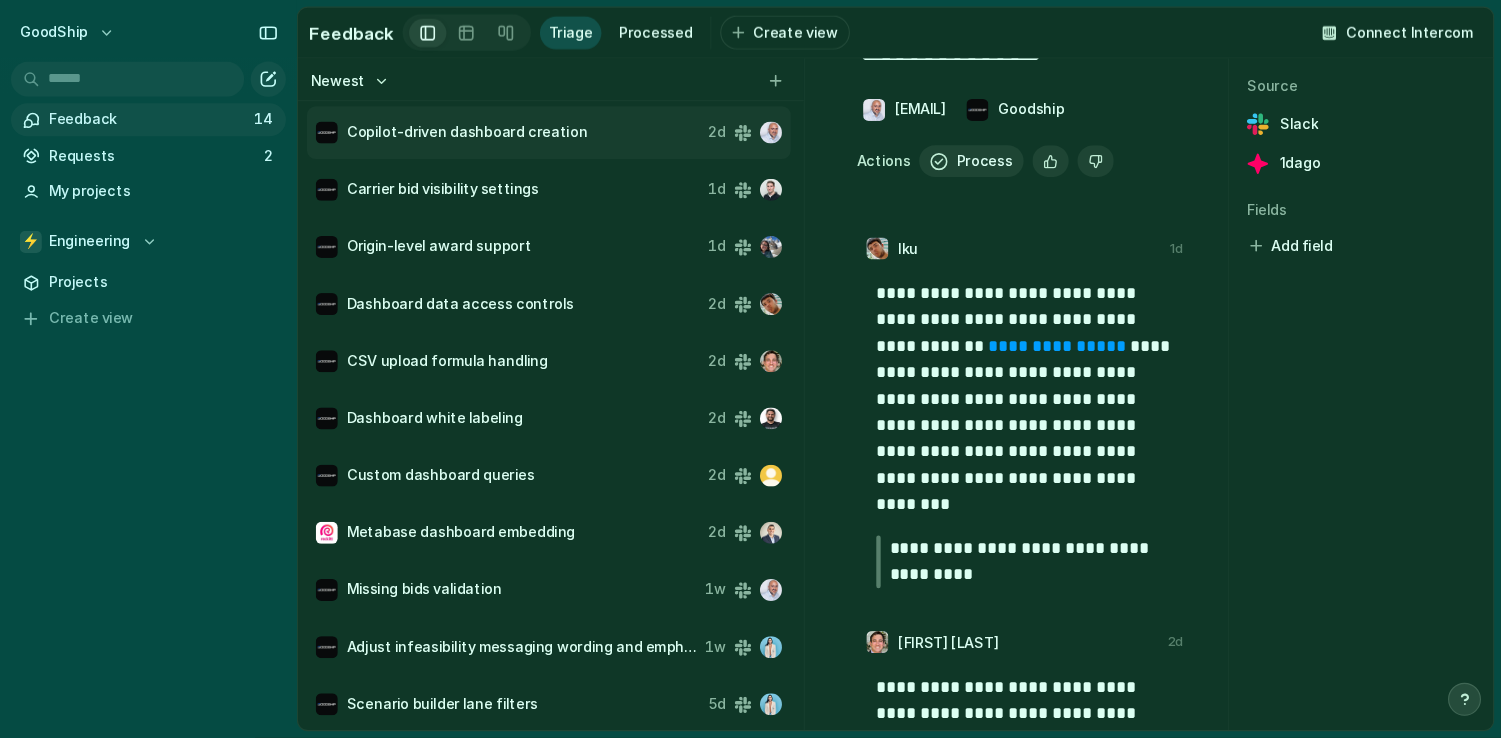 scroll, scrollTop: 111, scrollLeft: 0, axis: vertical 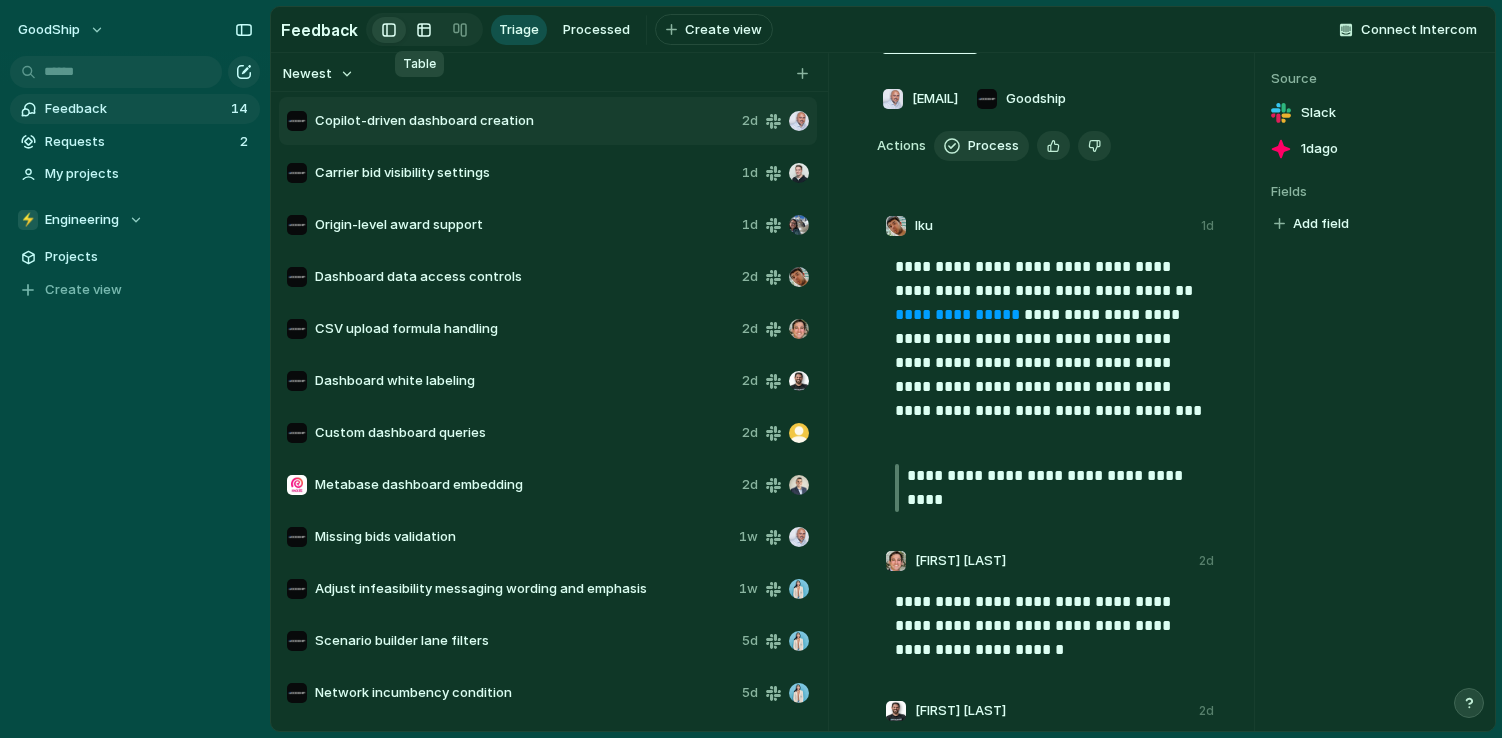 click at bounding box center (424, 30) 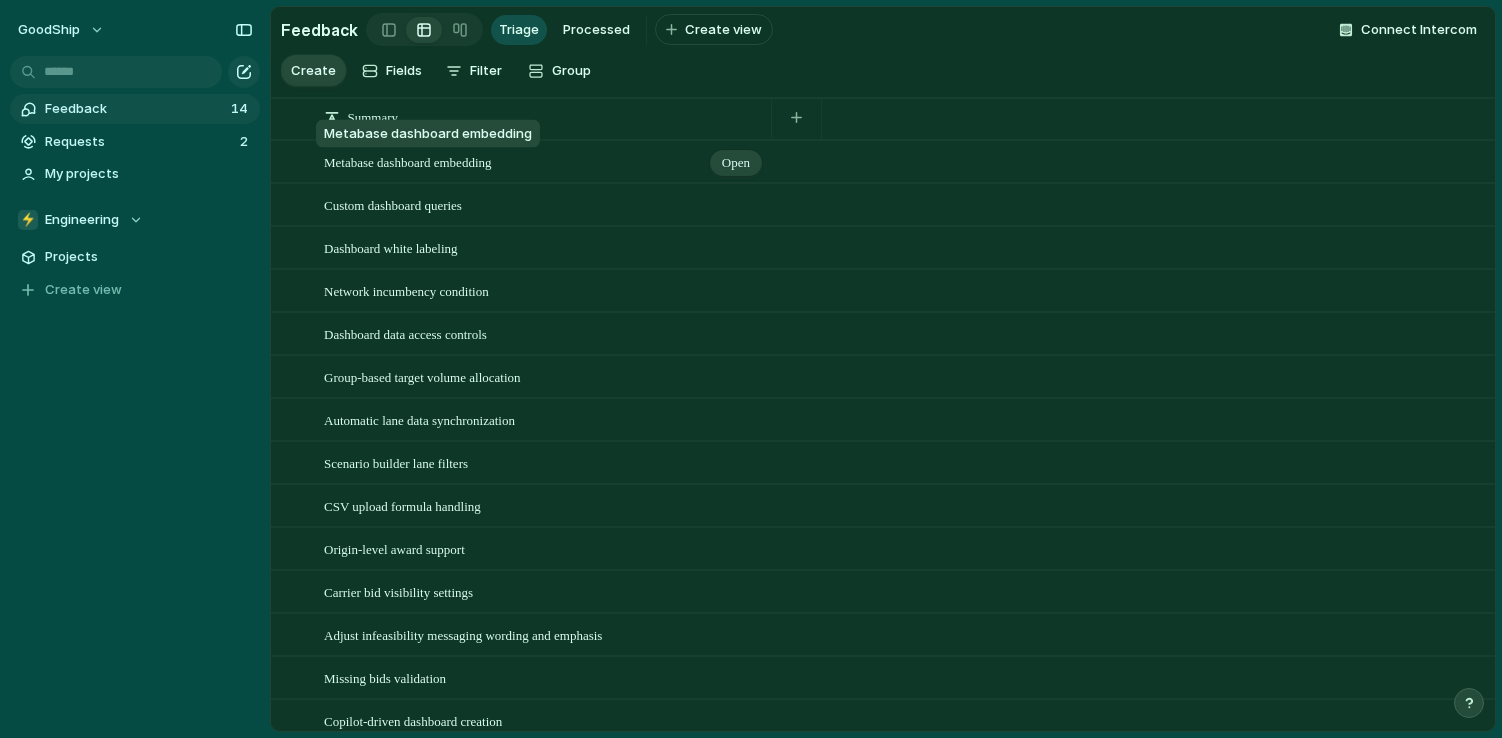 click on "Metabase dashboard embedding" at bounding box center [408, 162] 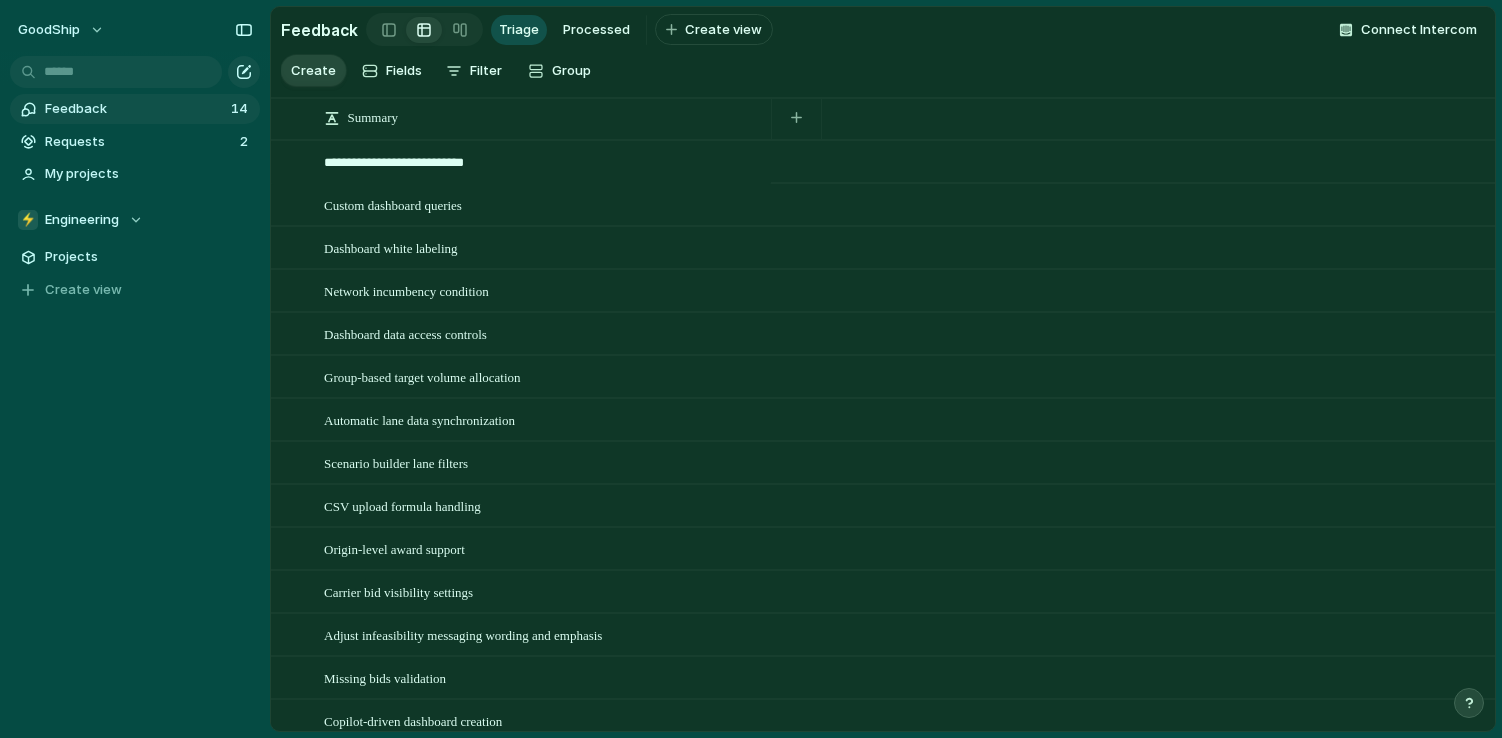 click on "**********" at bounding box center (540, 163) 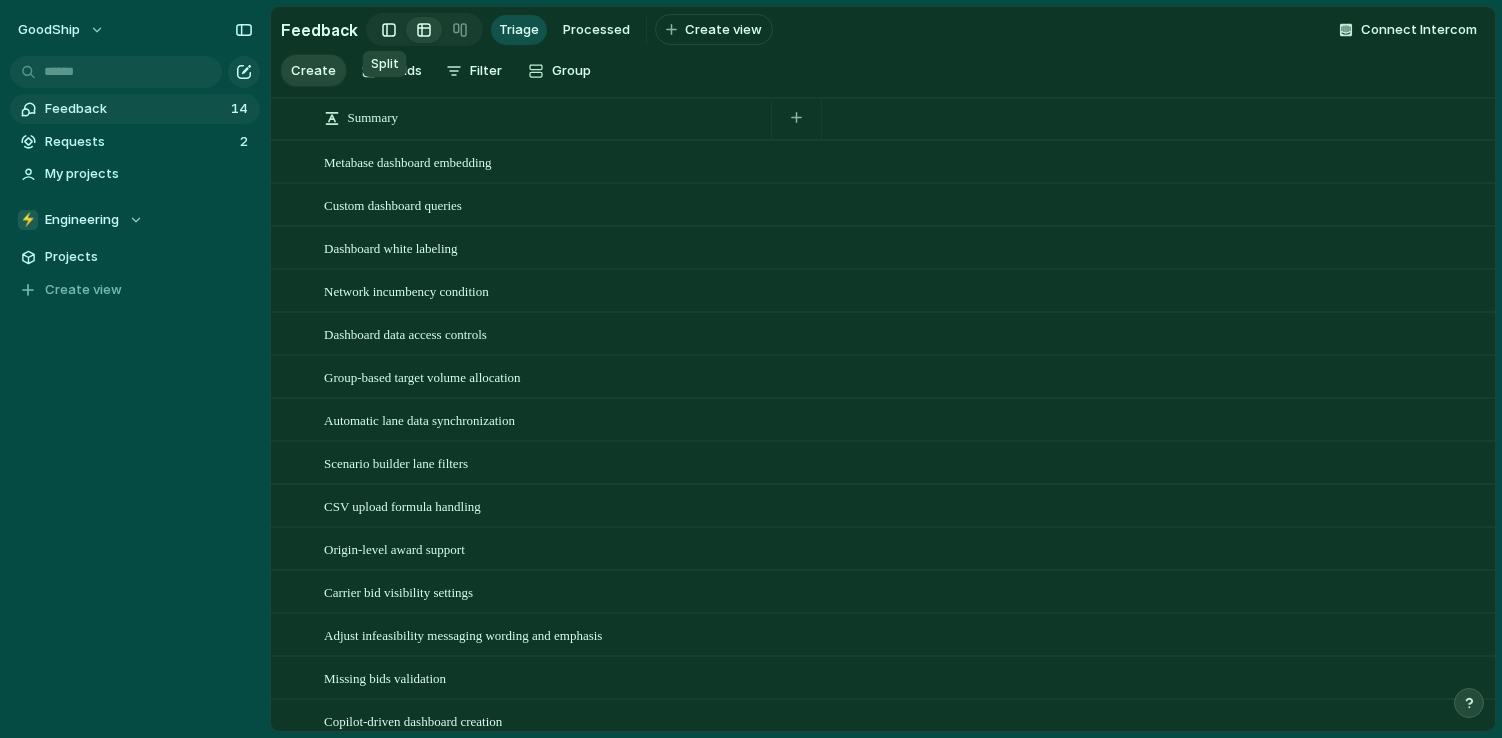 click at bounding box center [389, 30] 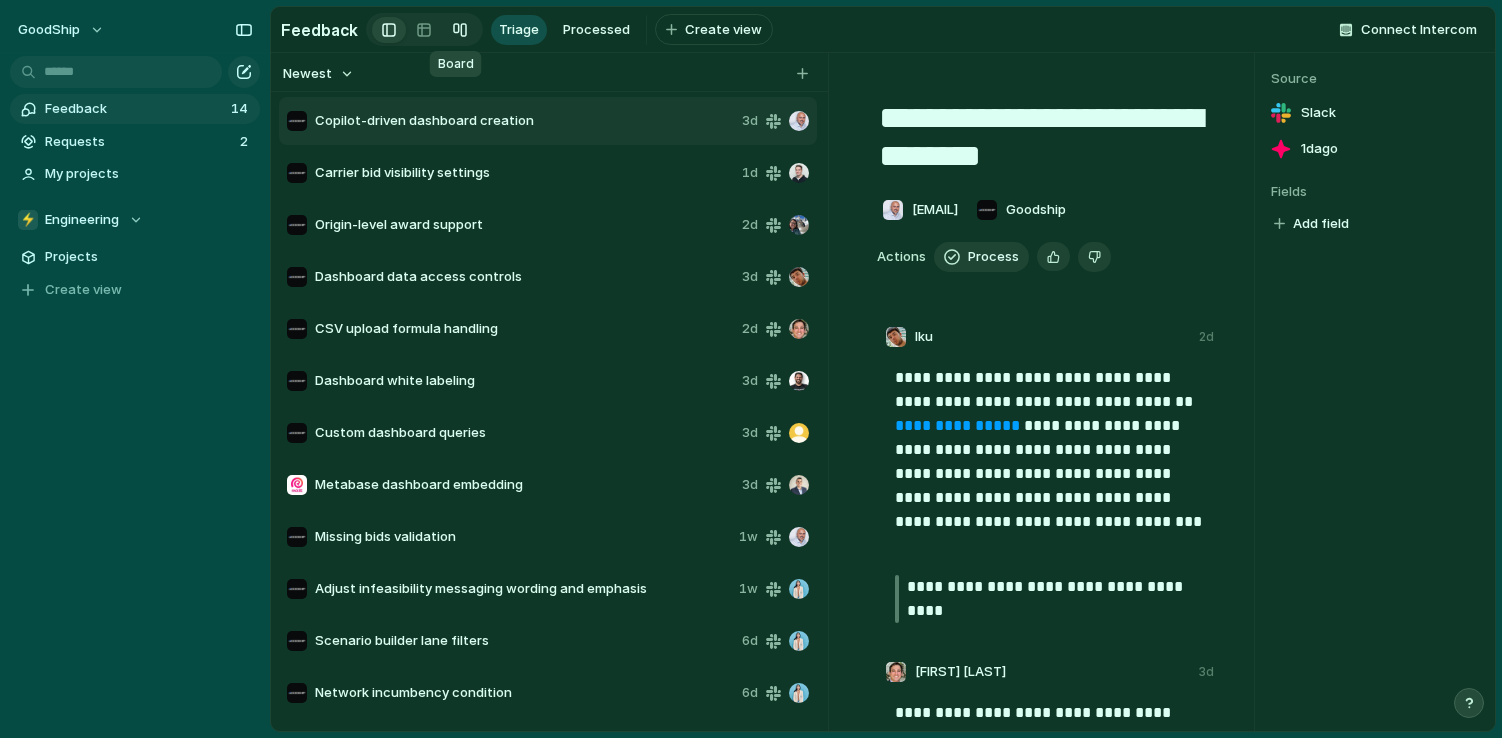 click at bounding box center [460, 30] 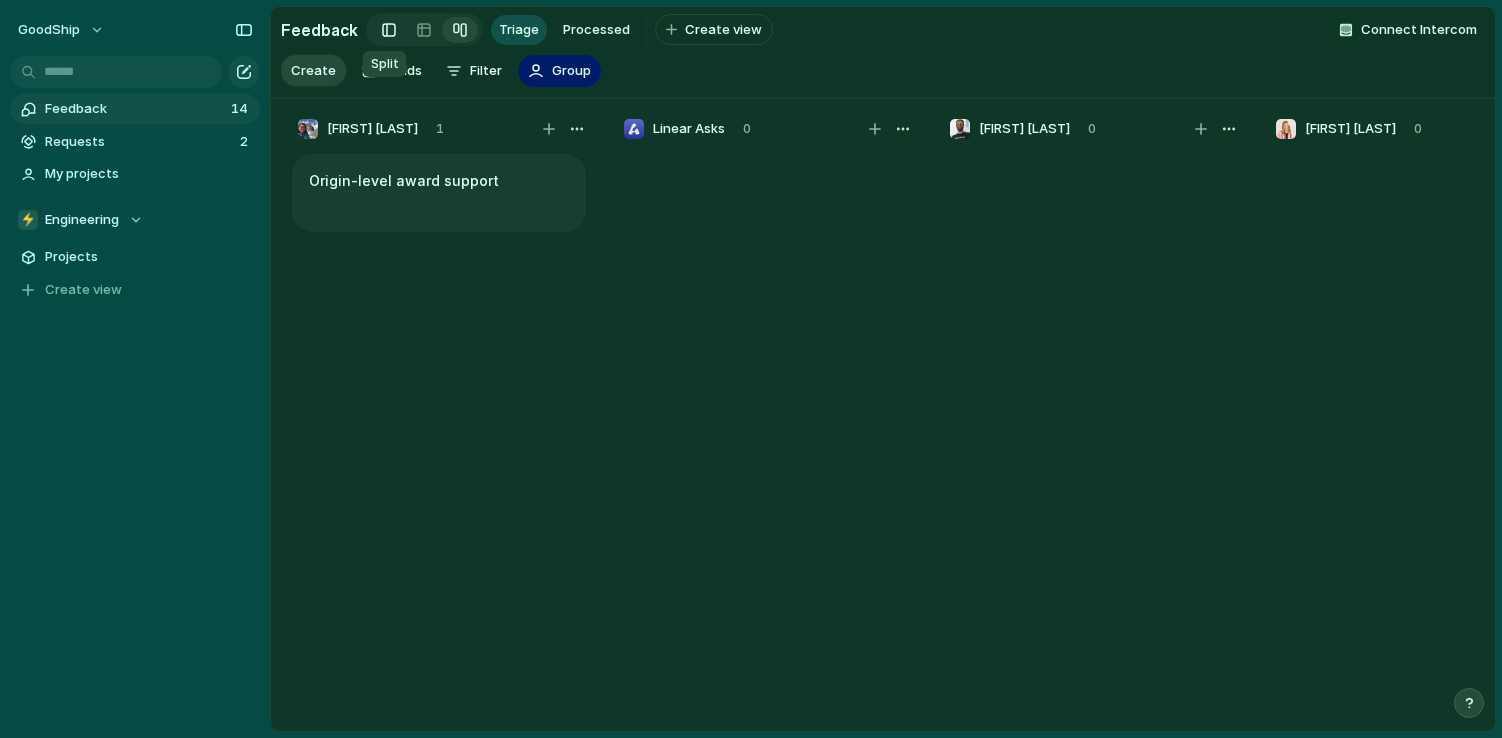 click at bounding box center (389, 30) 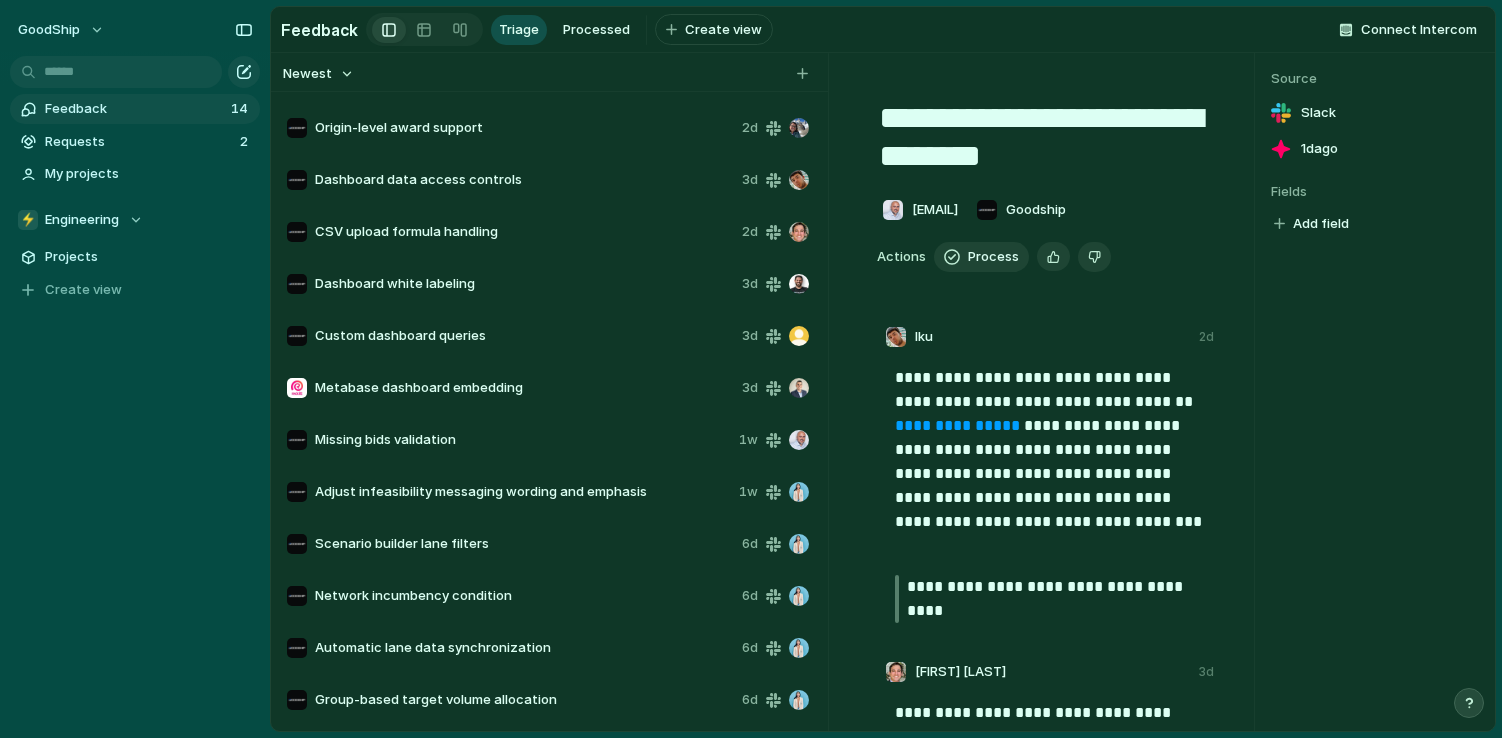 scroll, scrollTop: 0, scrollLeft: 0, axis: both 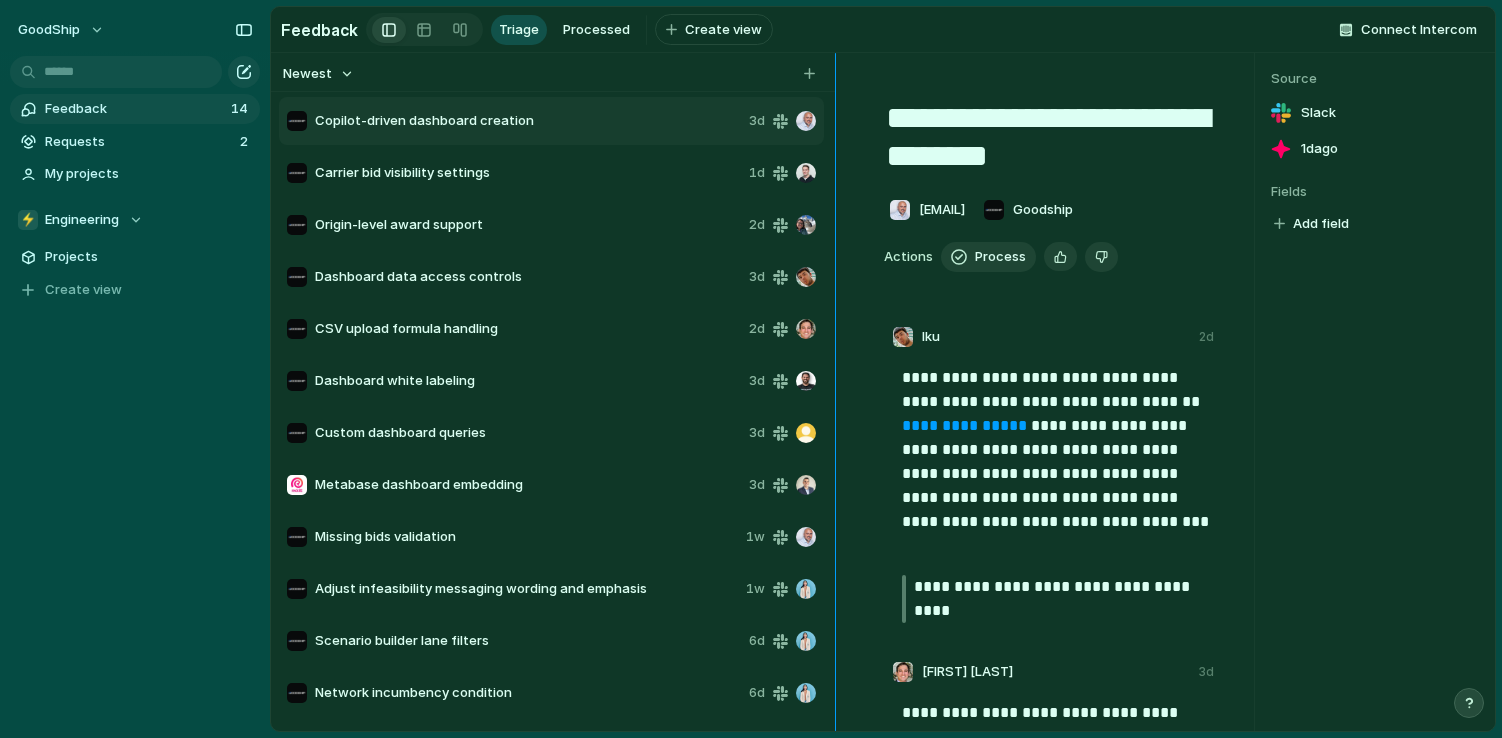 drag, startPoint x: 822, startPoint y: 152, endPoint x: 978, endPoint y: 153, distance: 156.0032 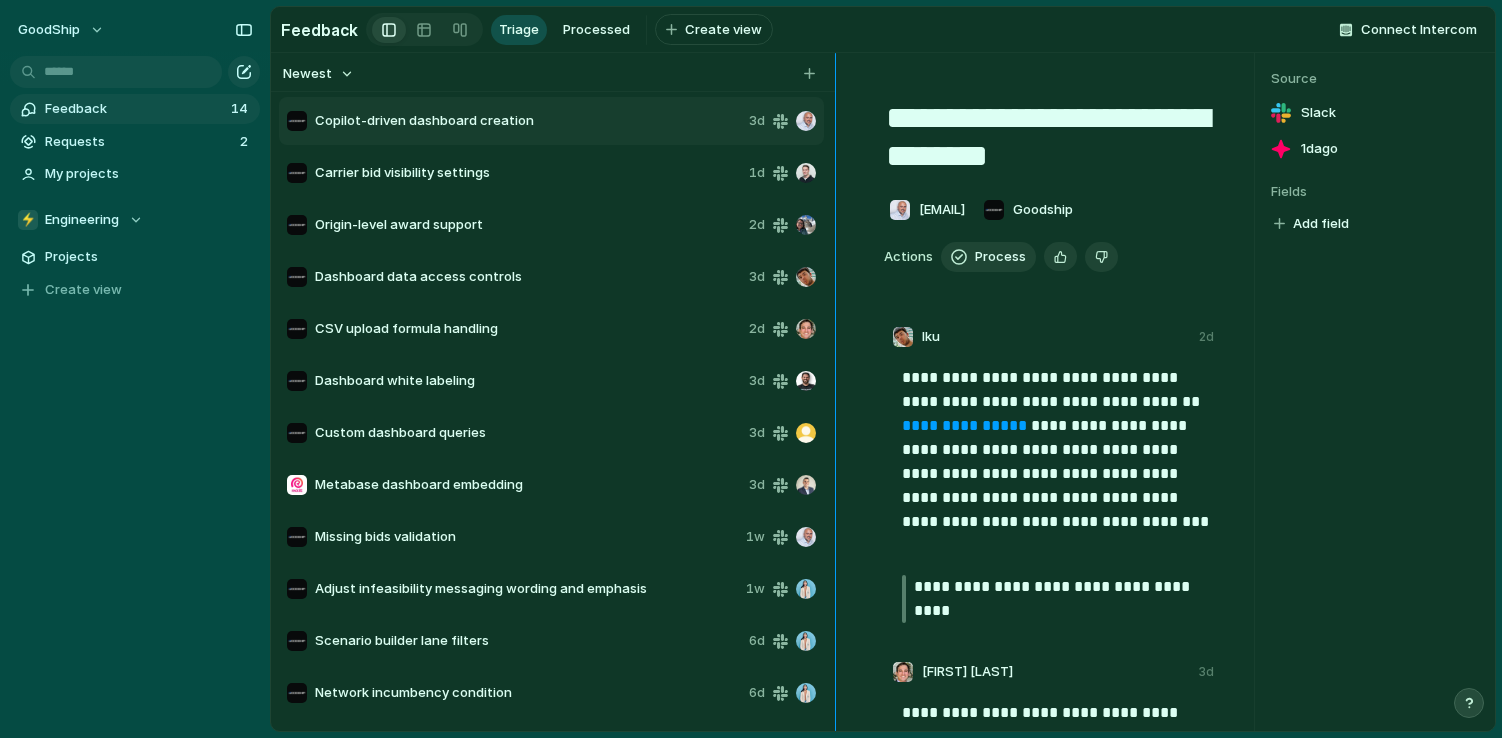 click on "**********" at bounding box center (883, 392) 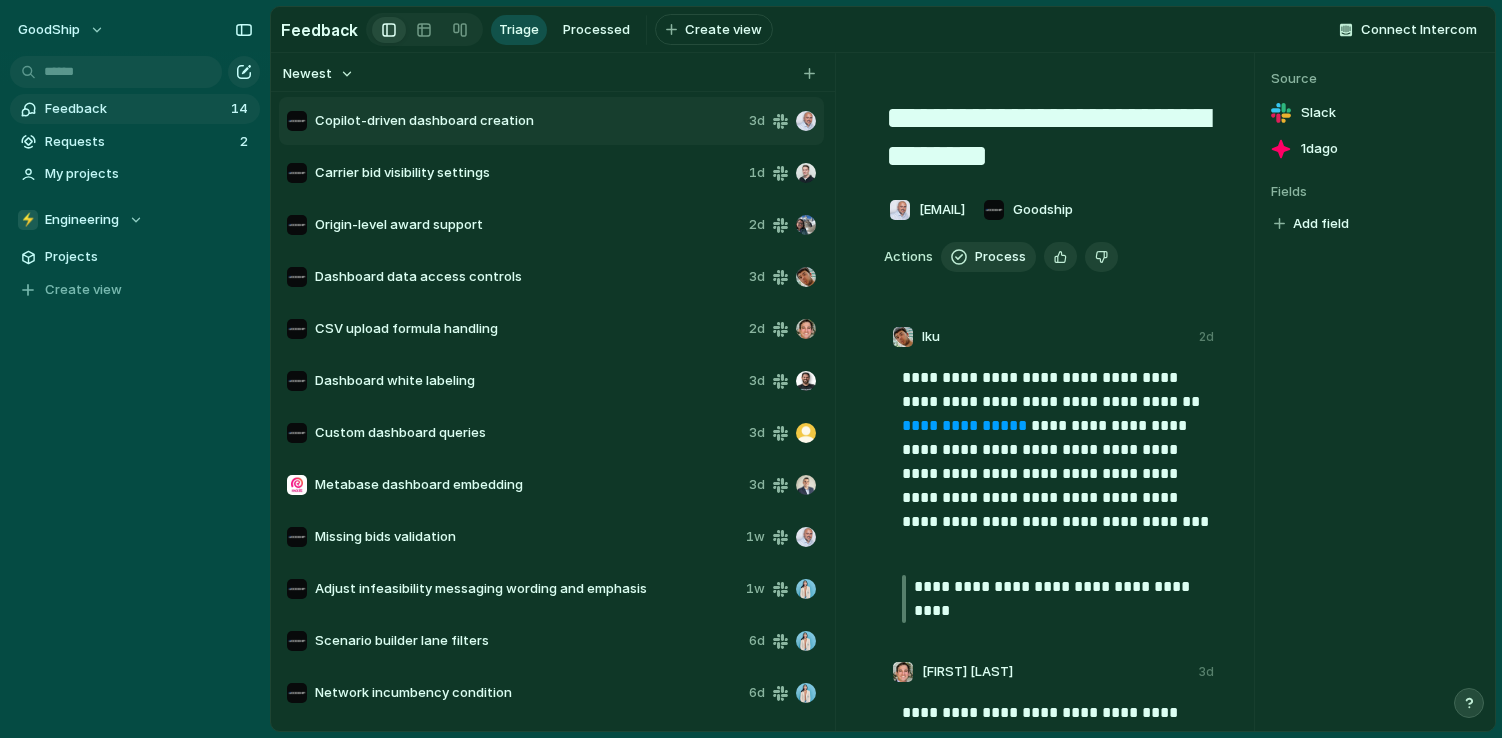 click on "Copilot-driven dashboard creation" at bounding box center (528, 121) 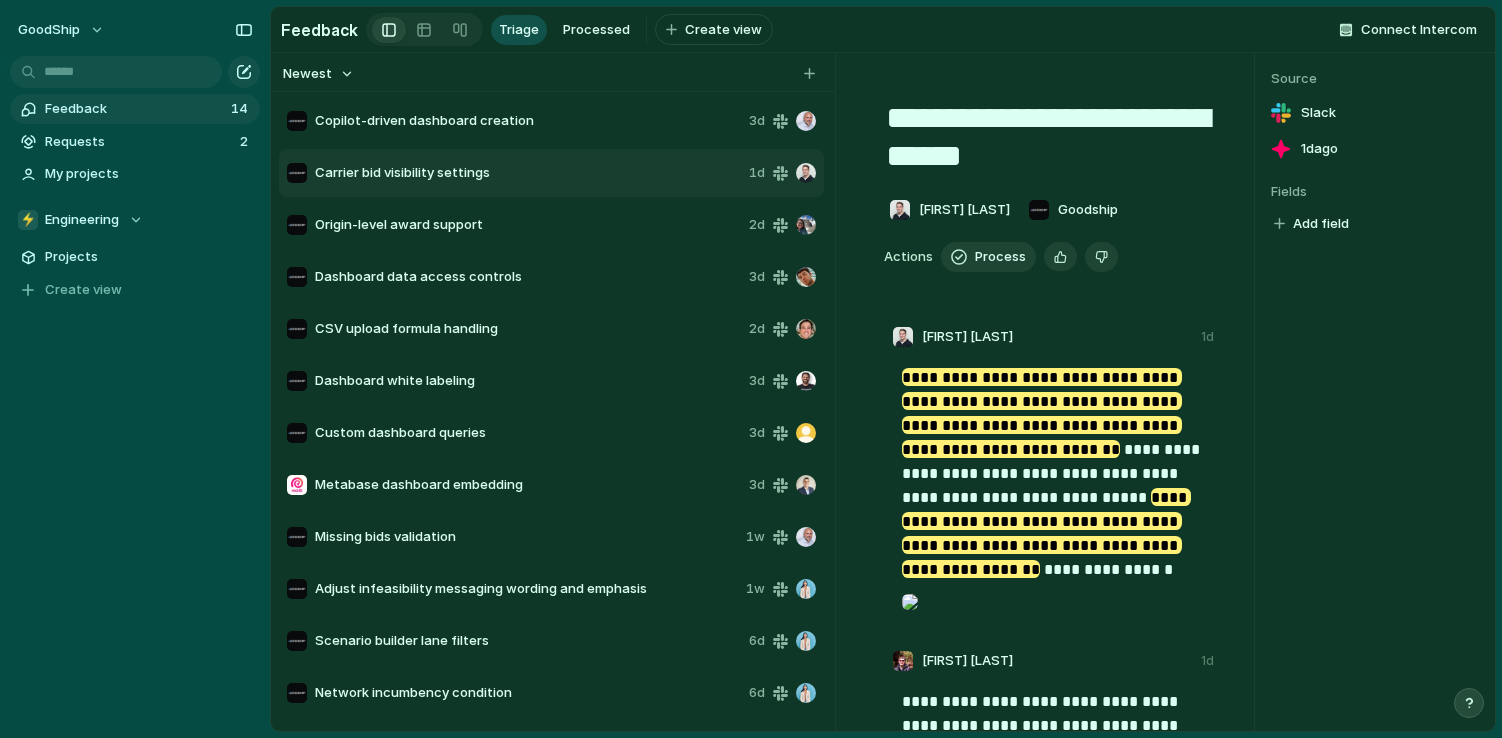 click on "Copilot-driven dashboard creation" at bounding box center (528, 121) 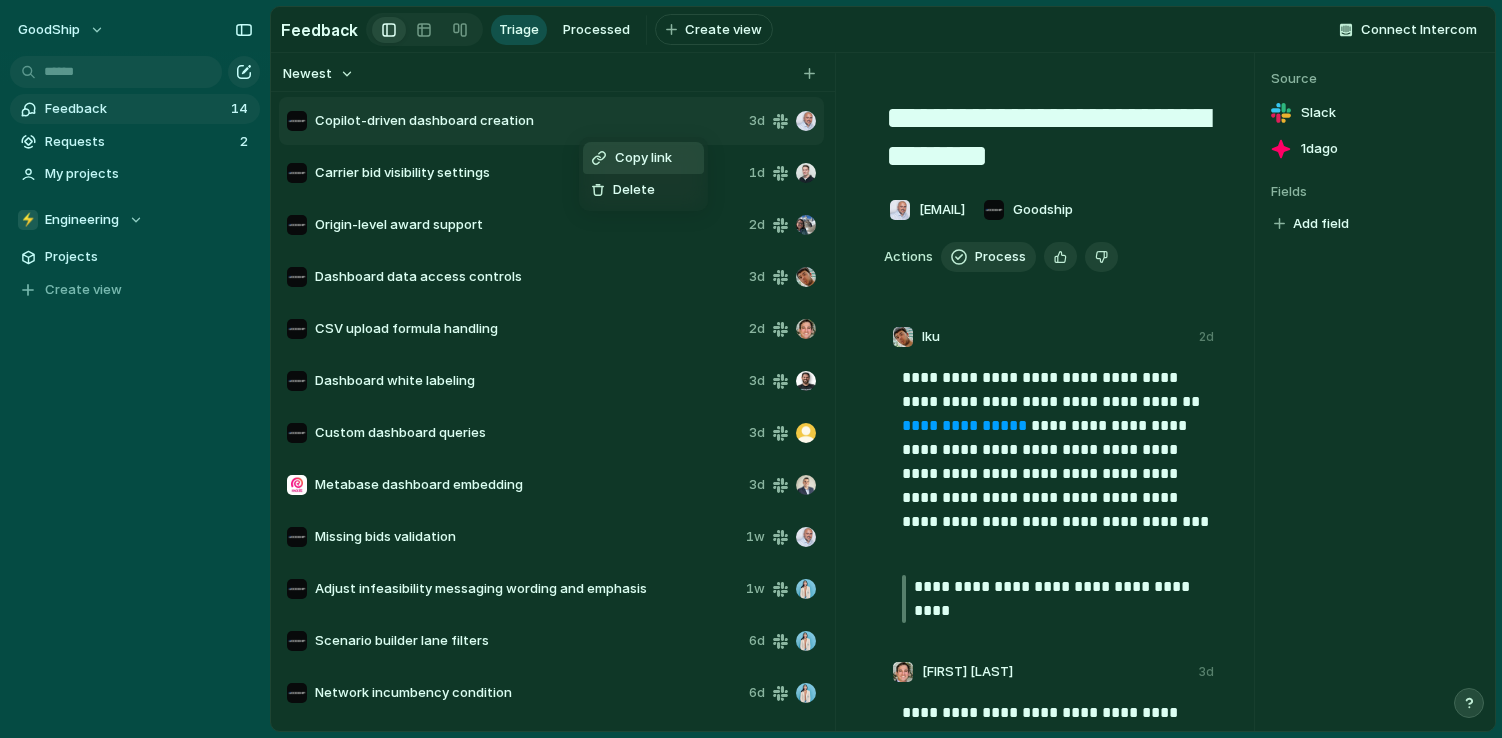 click on "Copy link   Delete" at bounding box center (751, 369) 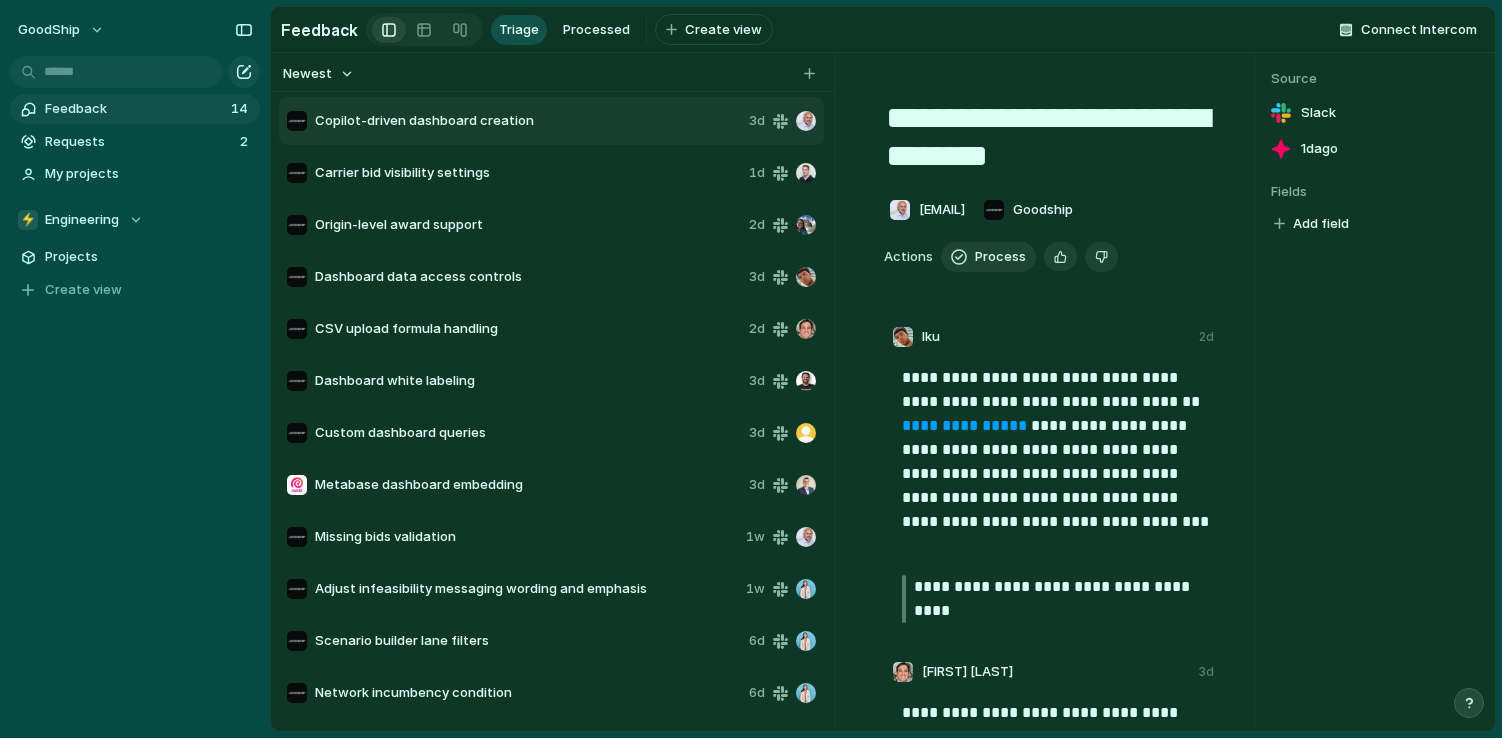 click on "Source Slack [TIME] ago Fields Add field" at bounding box center [1375, 392] 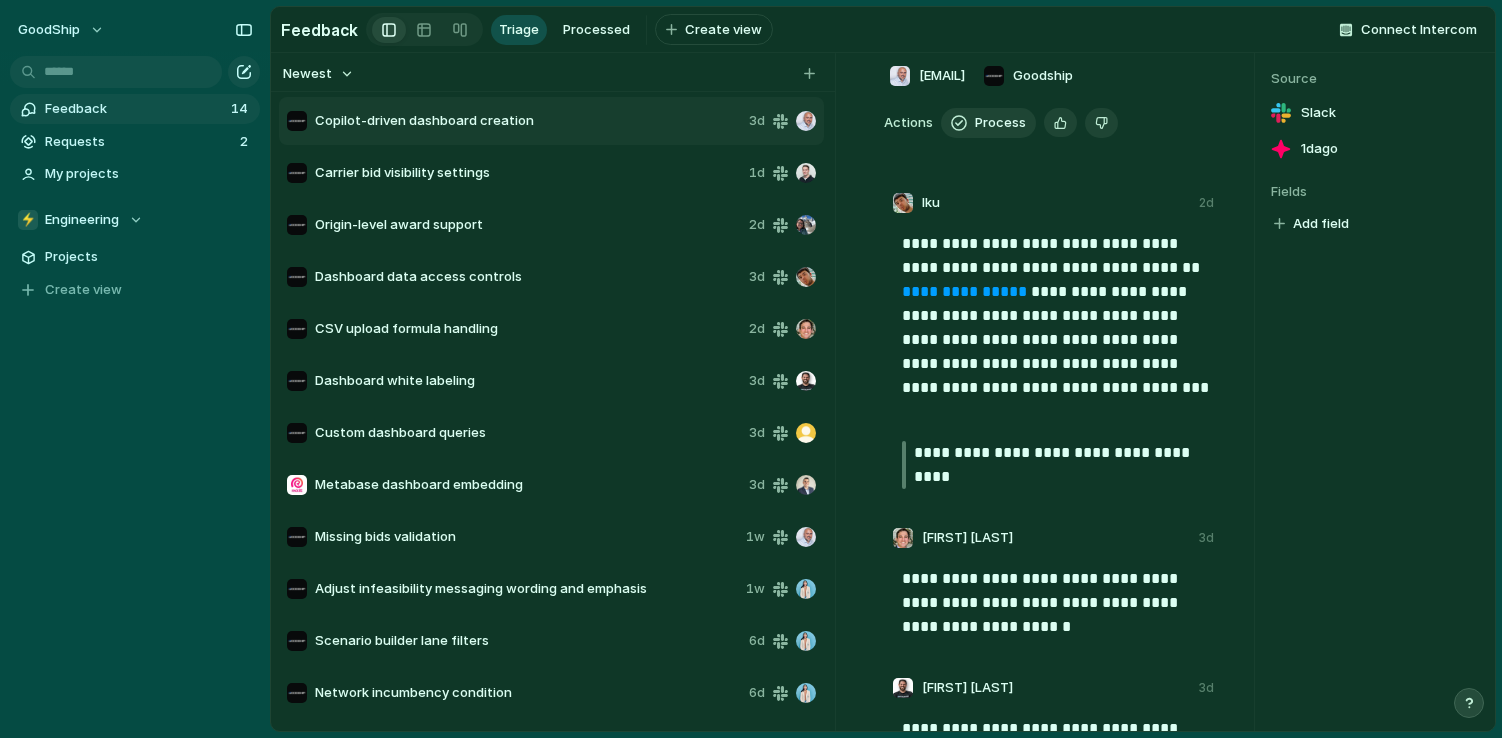scroll, scrollTop: 0, scrollLeft: 0, axis: both 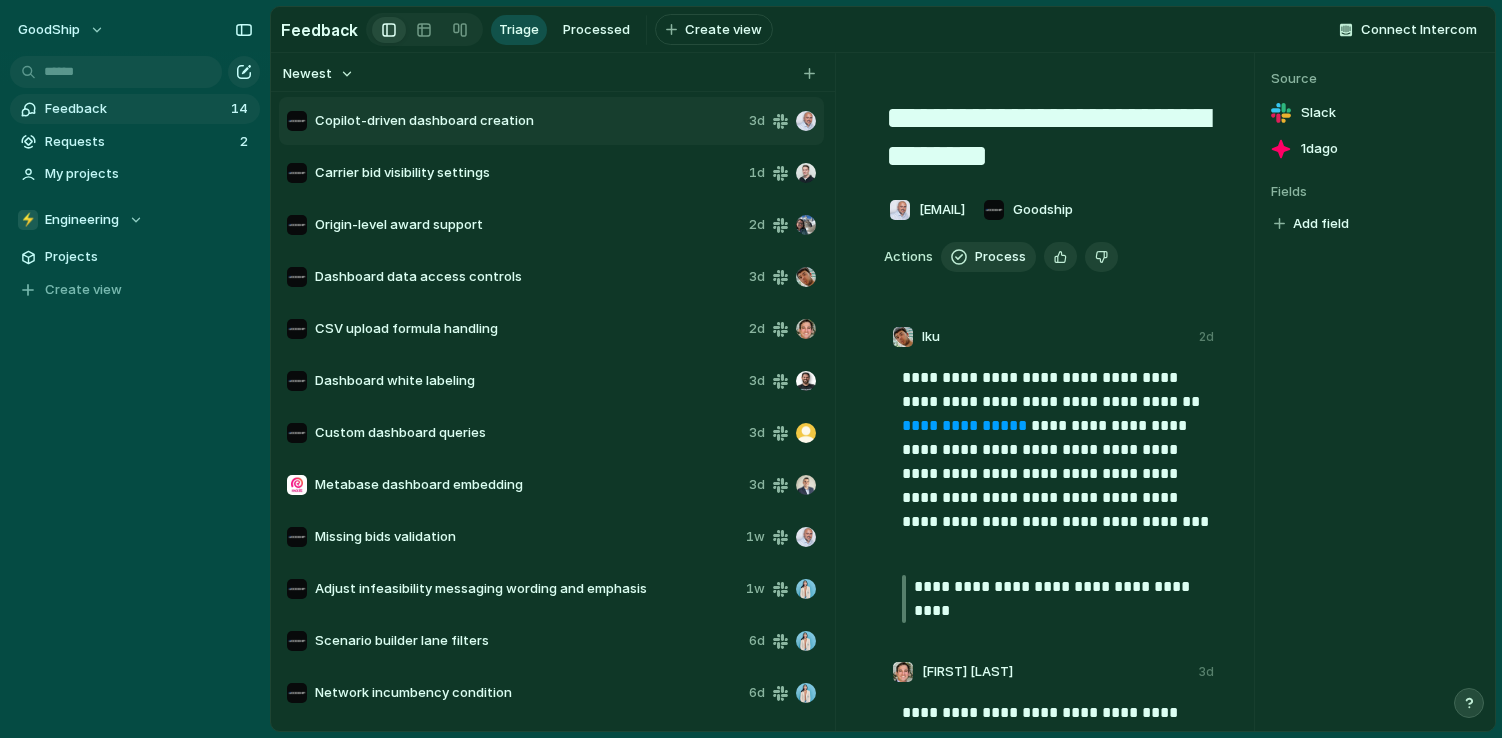 click on "Copilot-driven dashboard creation" at bounding box center (528, 121) 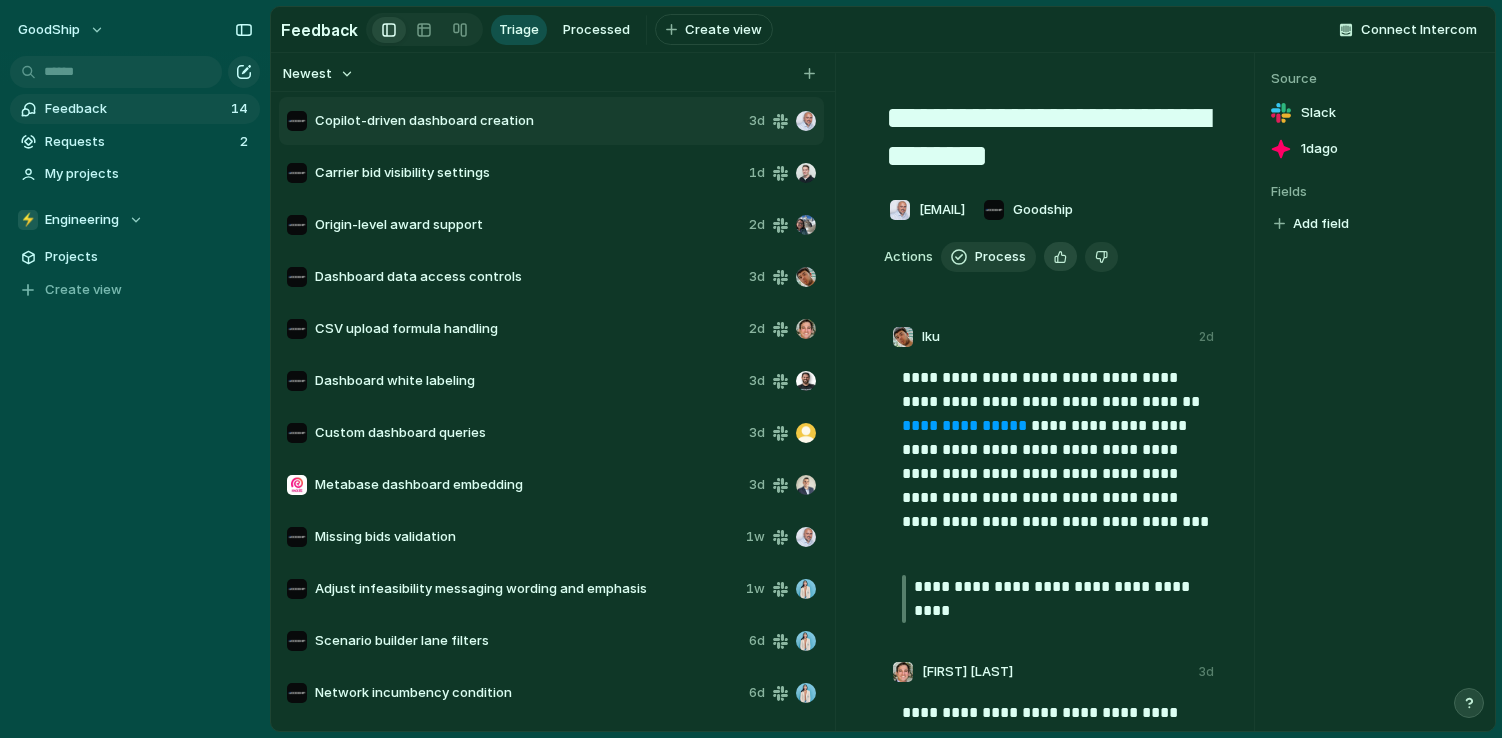 click at bounding box center [1060, 256] 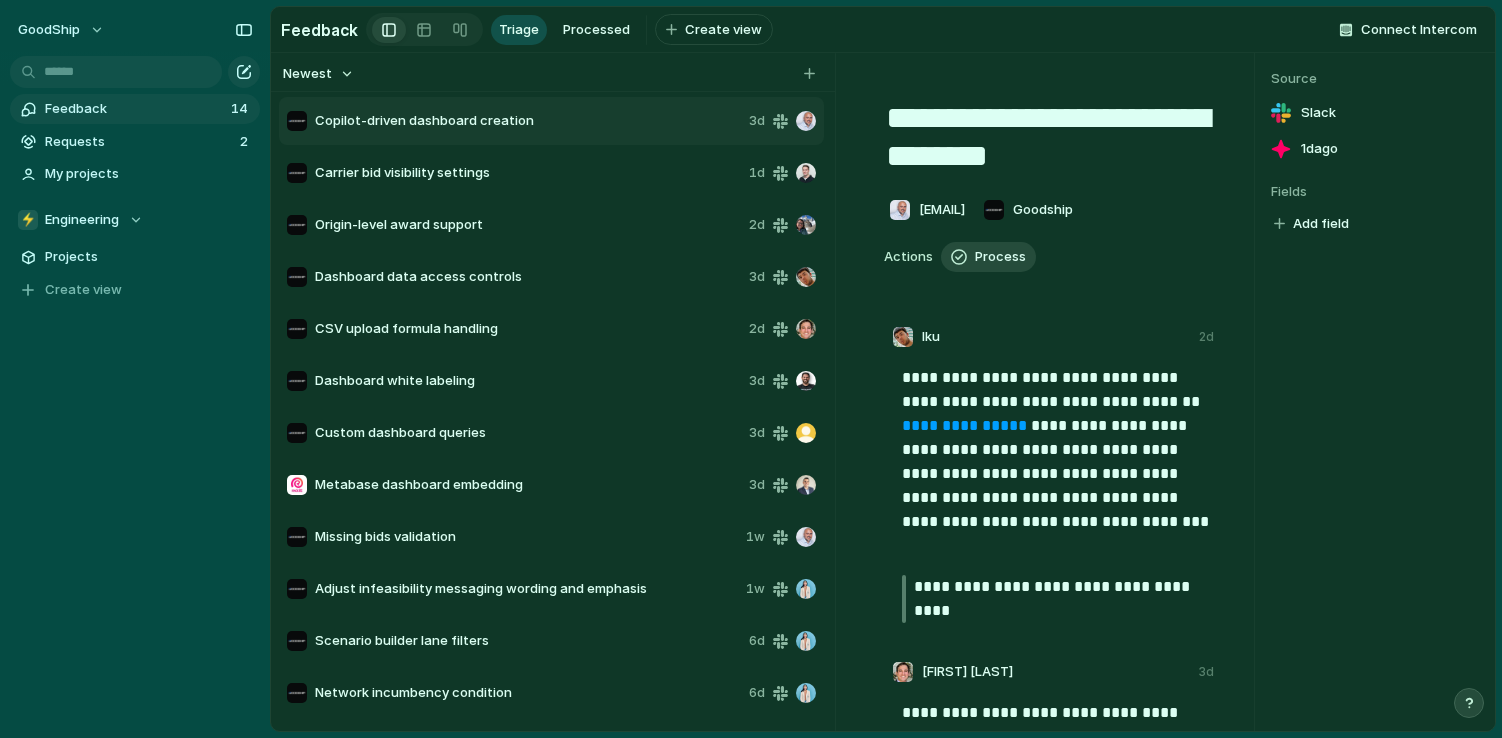click on "Process" at bounding box center [1000, 257] 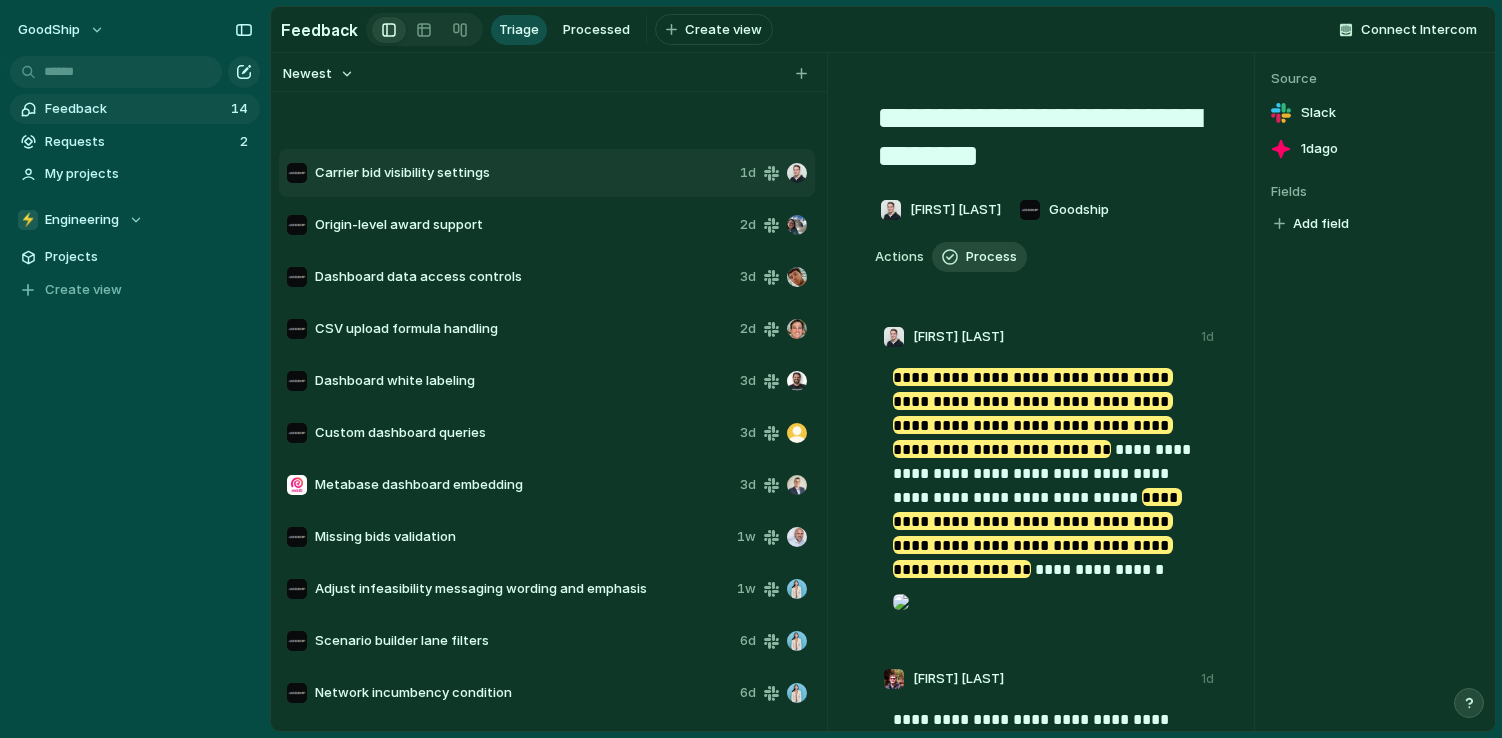 type on "**********" 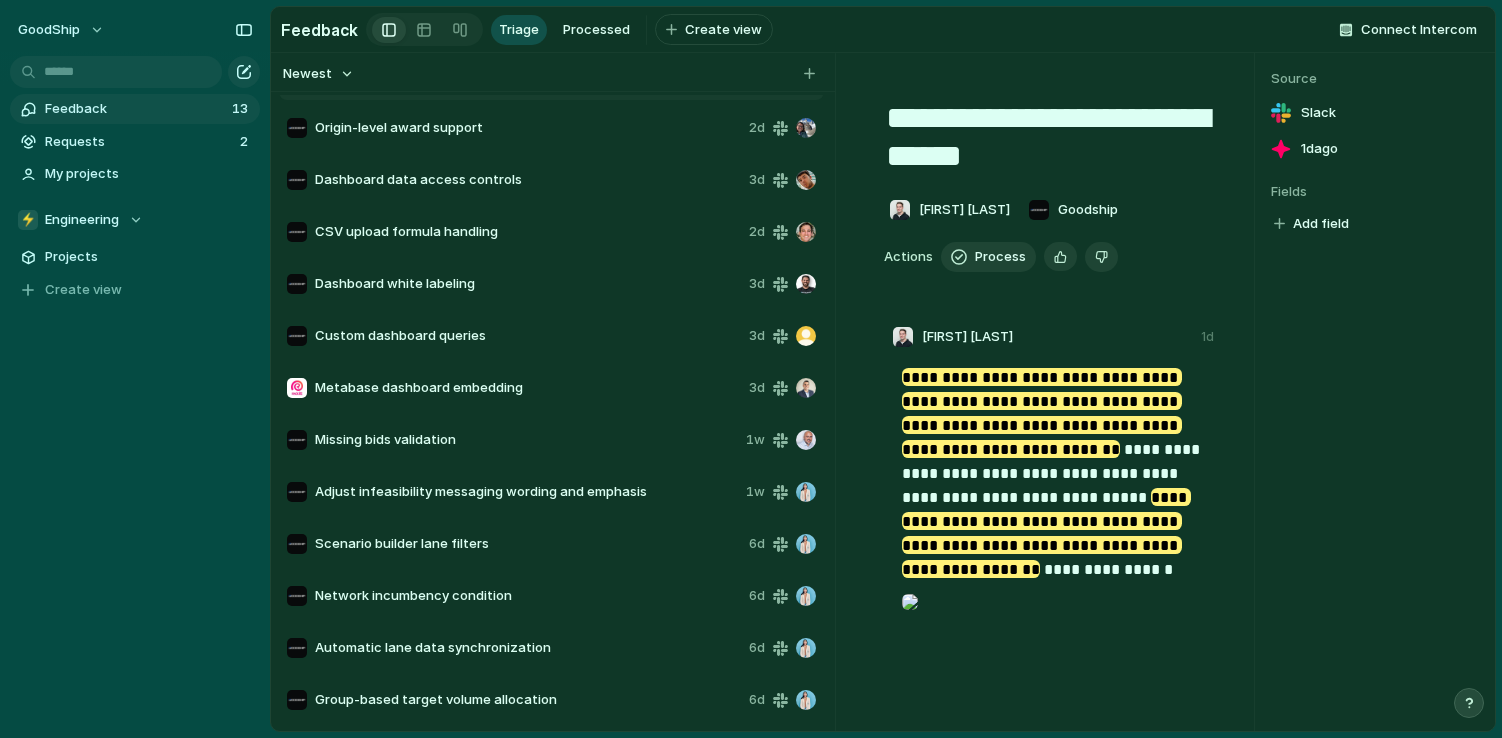 scroll, scrollTop: 0, scrollLeft: 0, axis: both 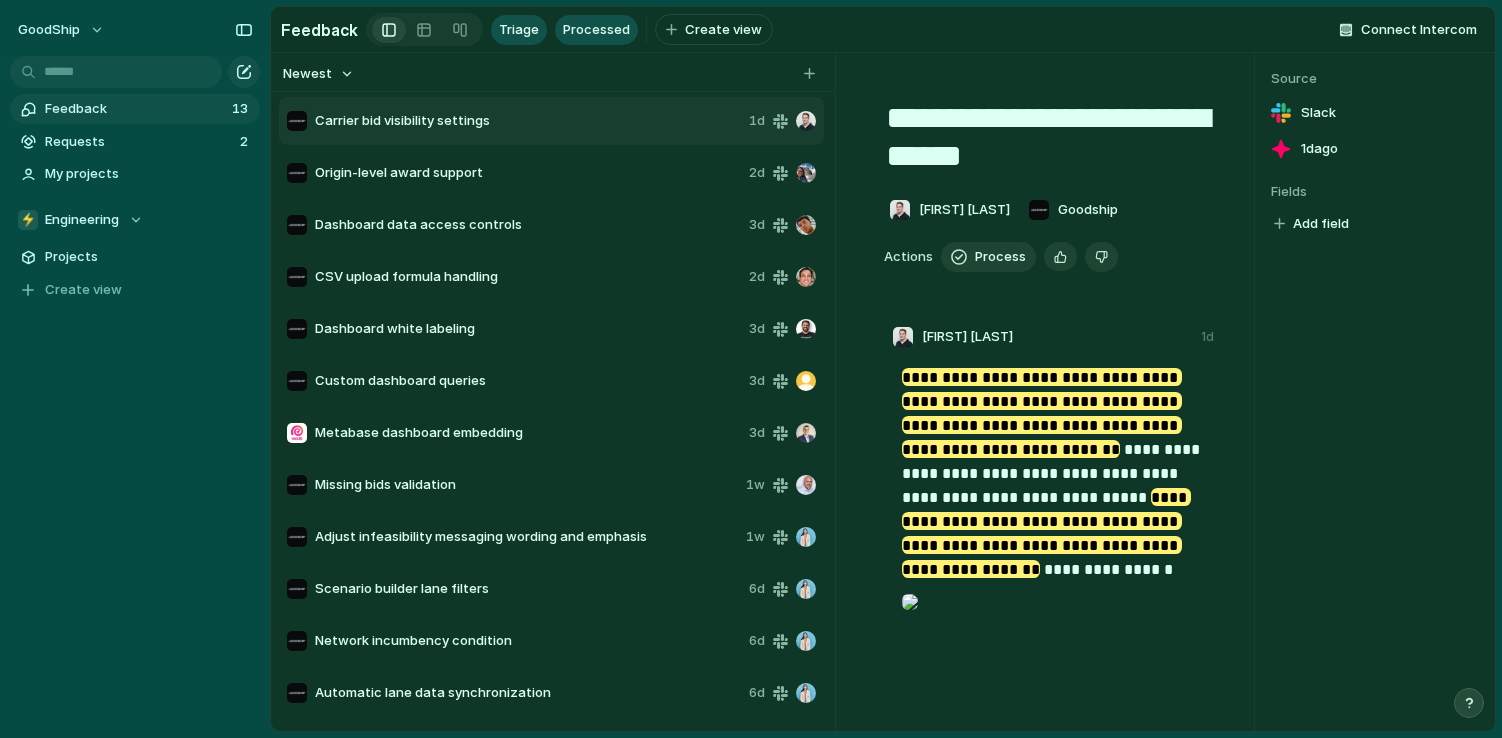click on "Processed" at bounding box center (596, 30) 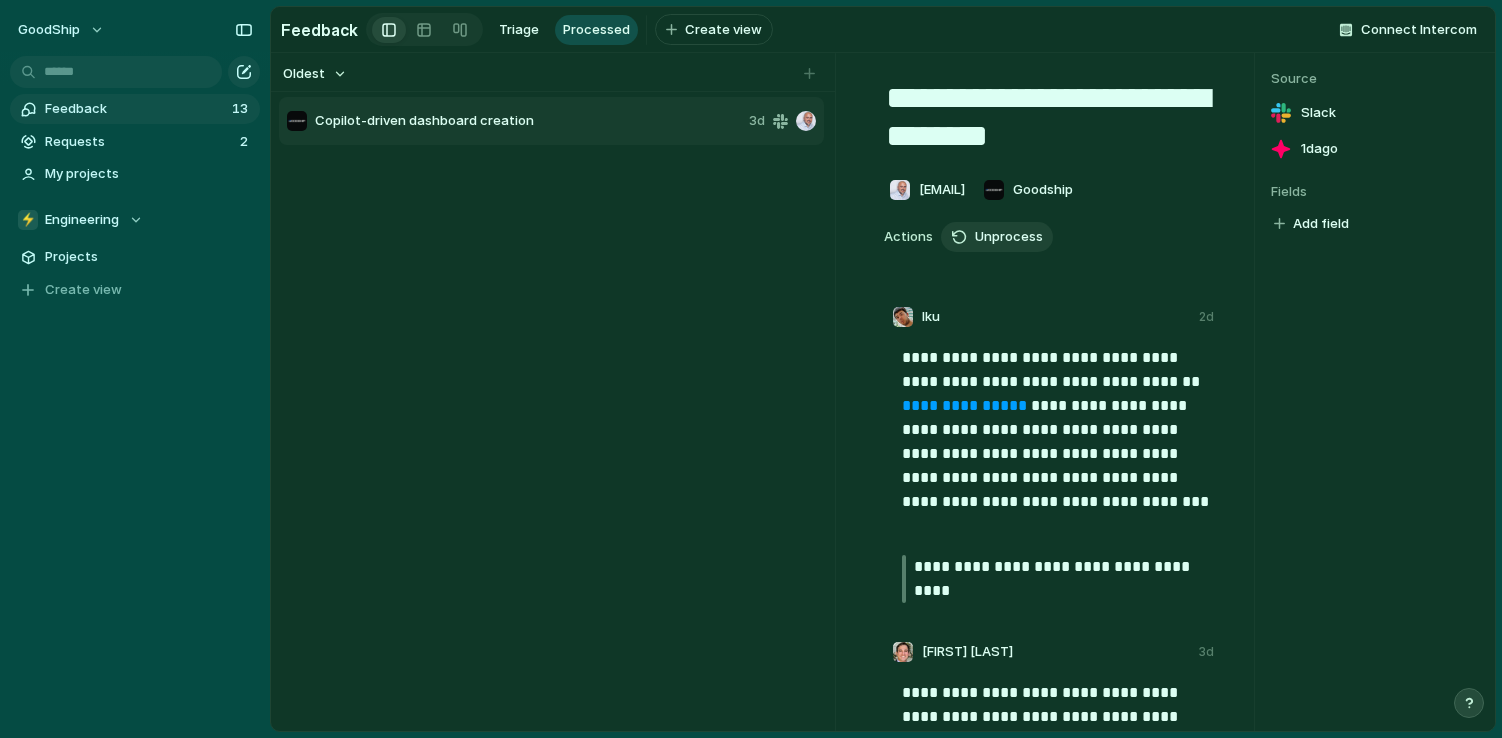scroll, scrollTop: 0, scrollLeft: 0, axis: both 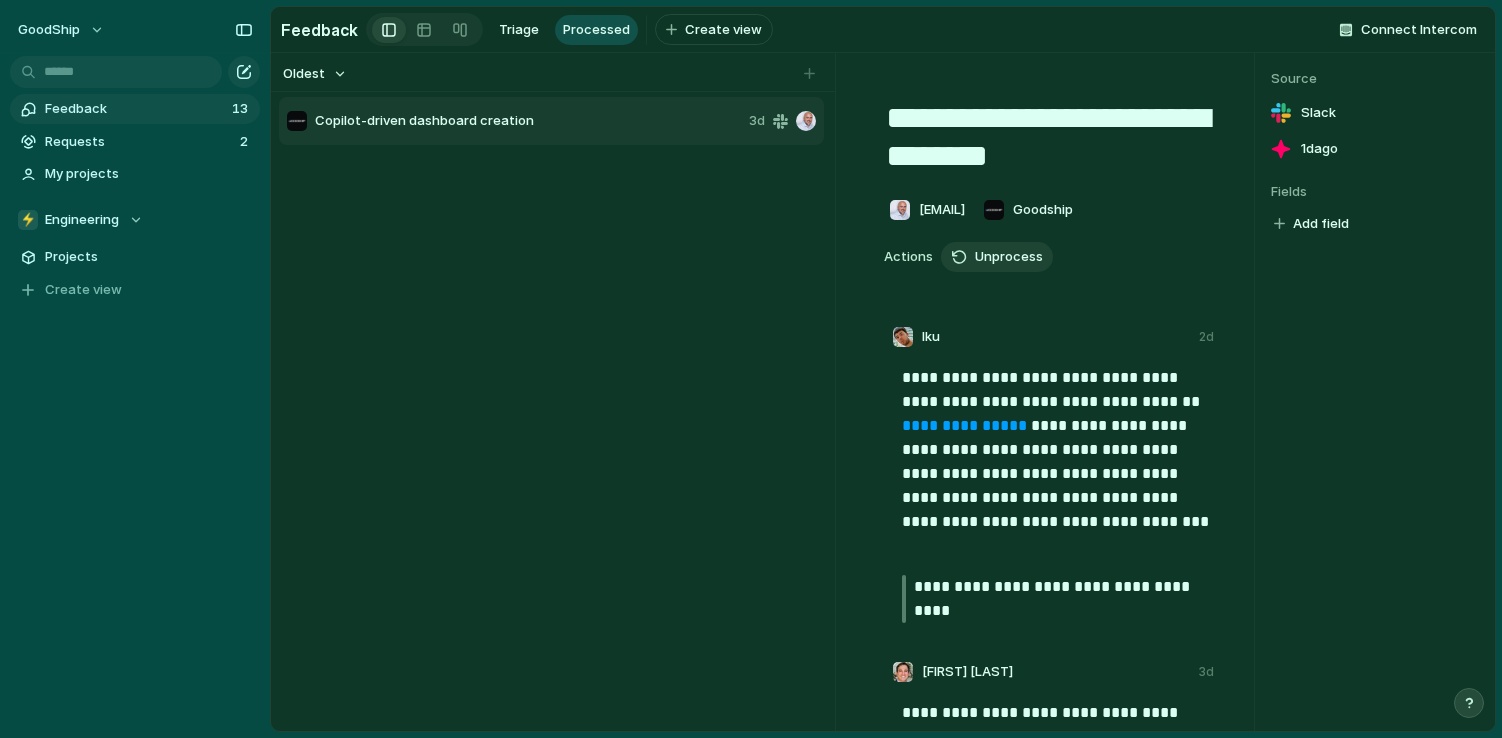 click on "Add field" at bounding box center [1321, 224] 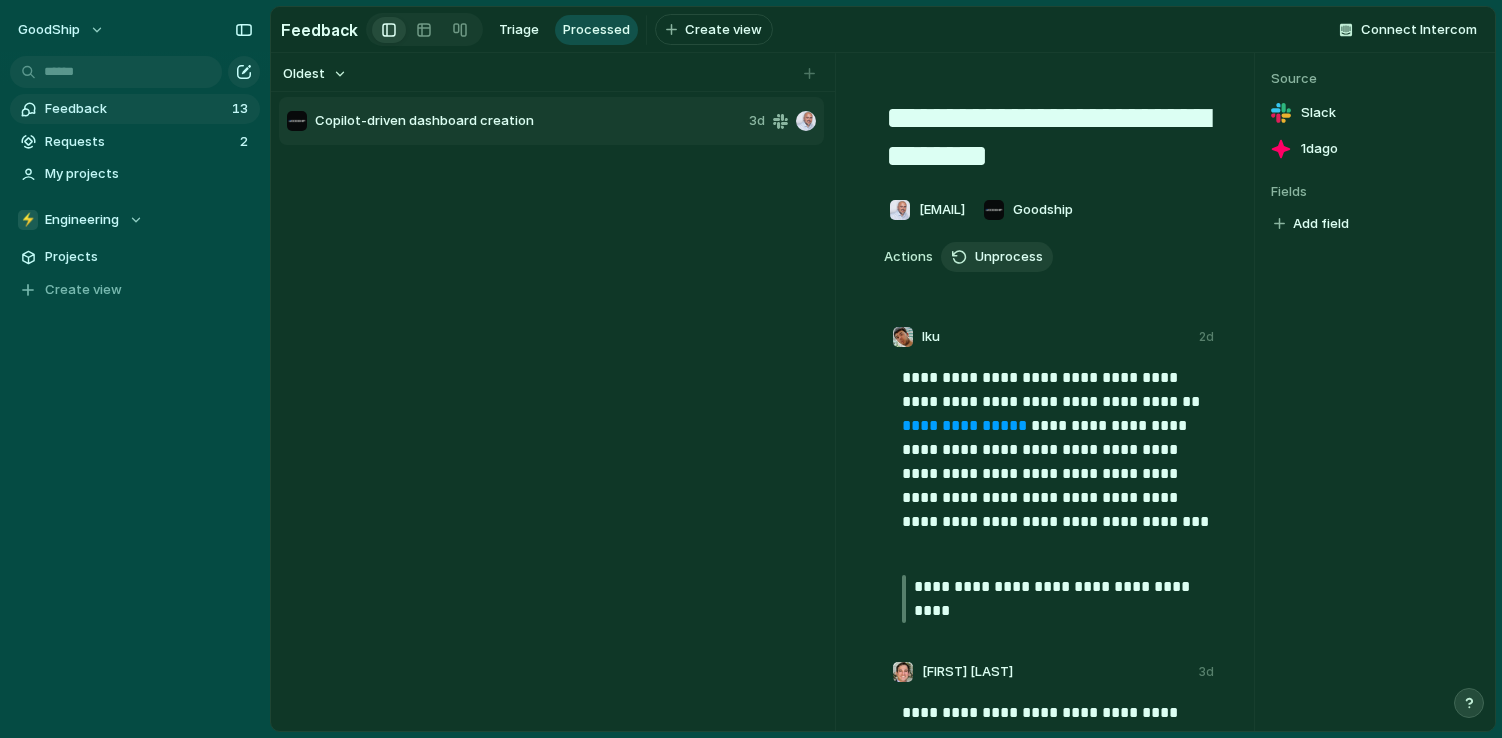 click on "No results found" at bounding box center [751, 369] 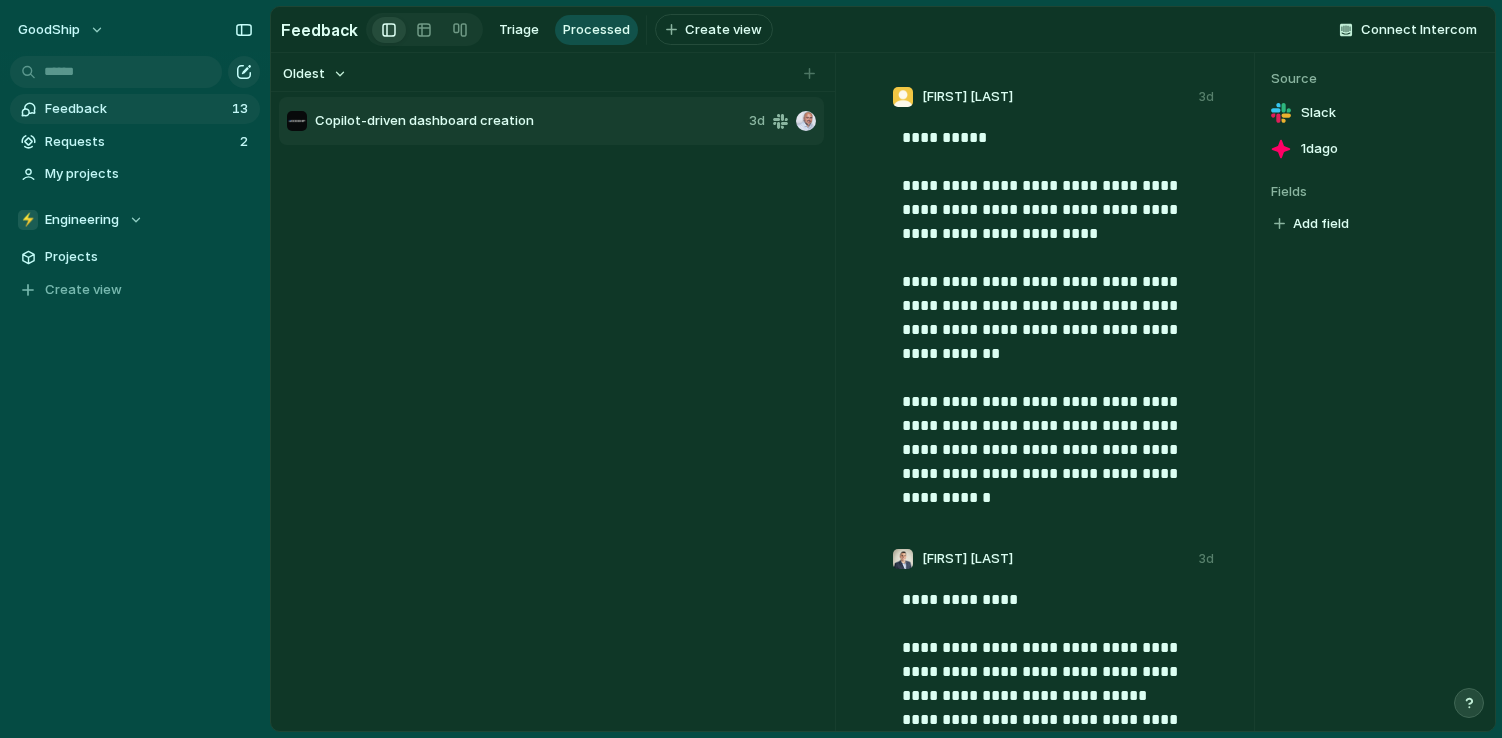 scroll, scrollTop: 0, scrollLeft: 0, axis: both 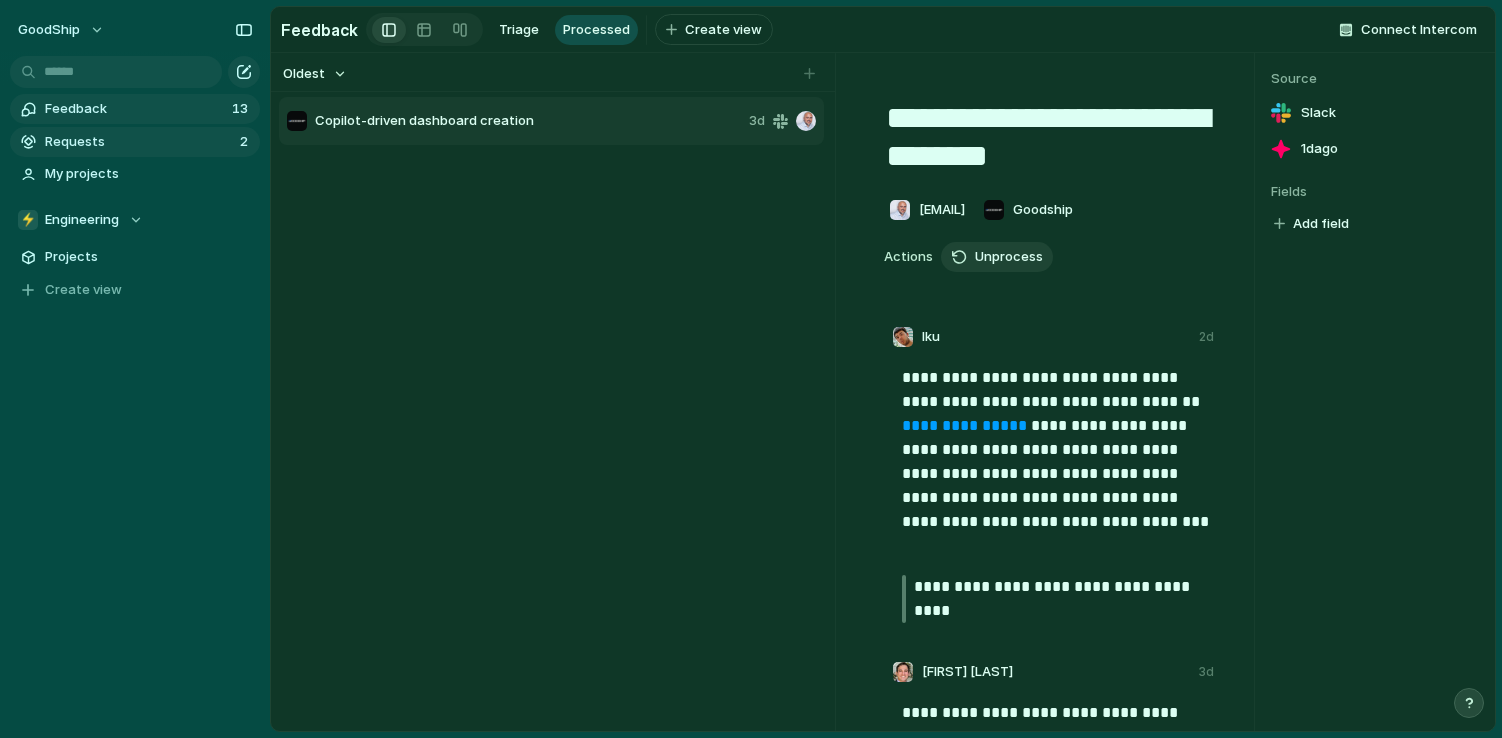 click on "Requests" at bounding box center (139, 142) 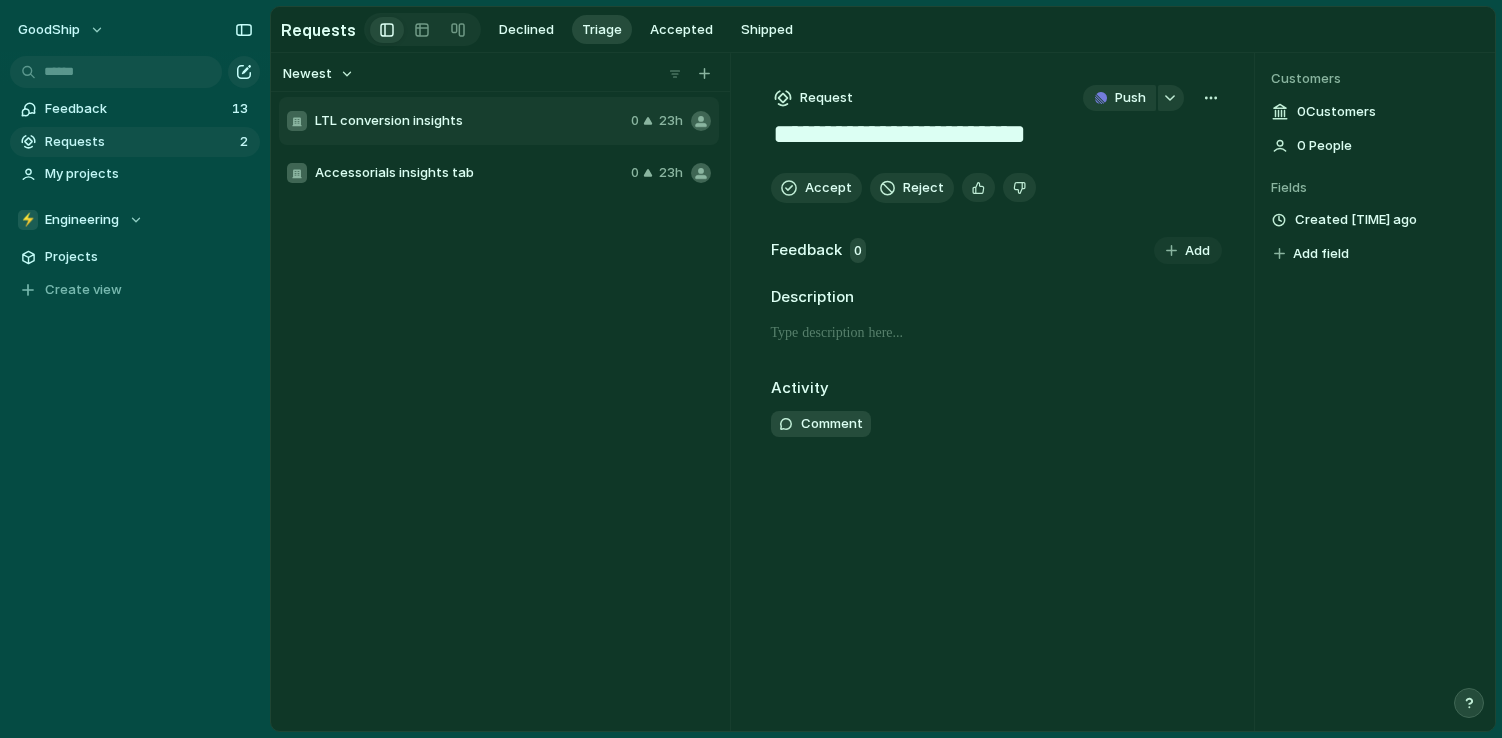 click on "Accessorials insights tab" at bounding box center [469, 173] 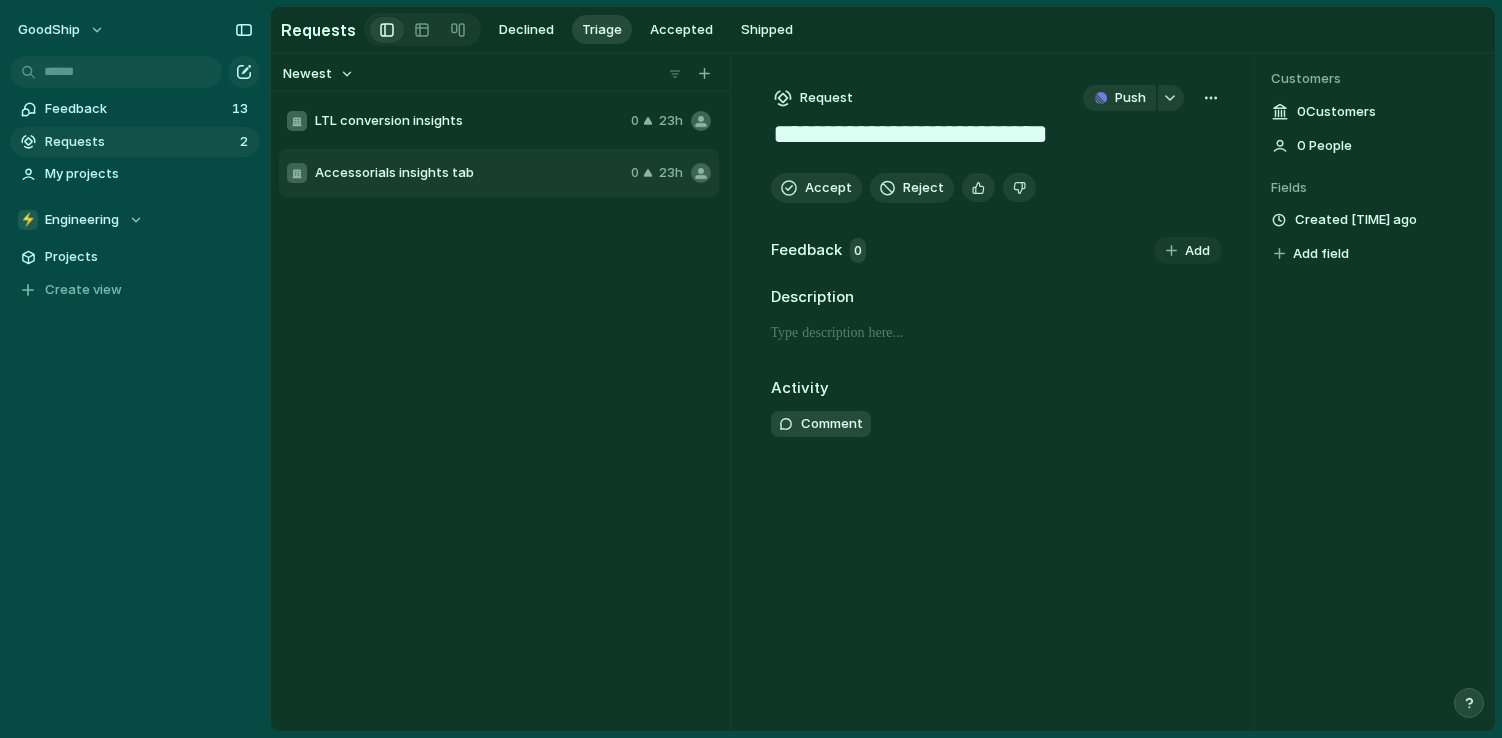 click on "LTL conversion insights" at bounding box center [469, 121] 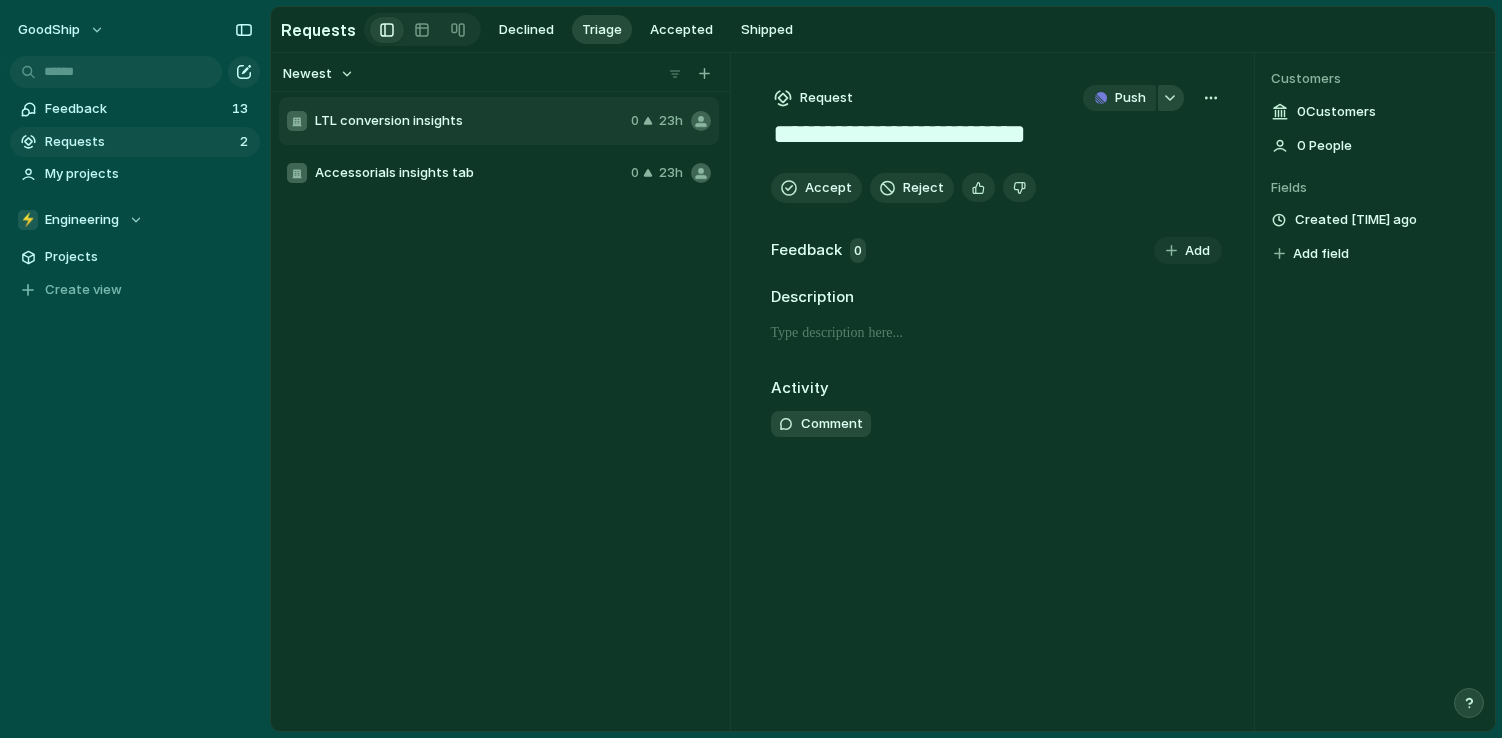 click at bounding box center [1170, 98] 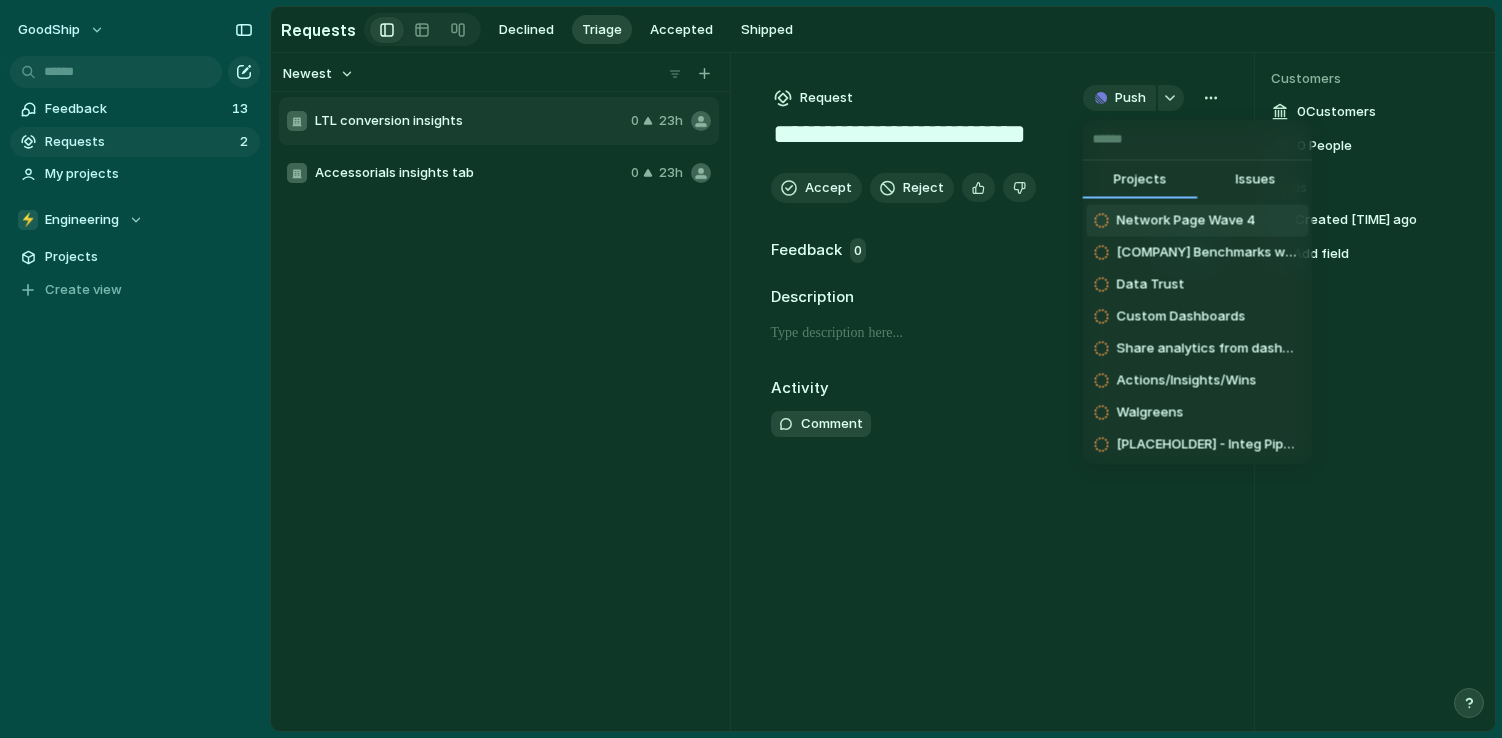 click on "Projects Issues Network Page Wave 4 [COMPANY] Benchmarks work and fixes Data Trust Custom Dashboards Share analytics from dashboard Actions/Insights/Wins [COMPANY] [PLACEHOLDER] - Integ Pipeline Improvements" at bounding box center (751, 369) 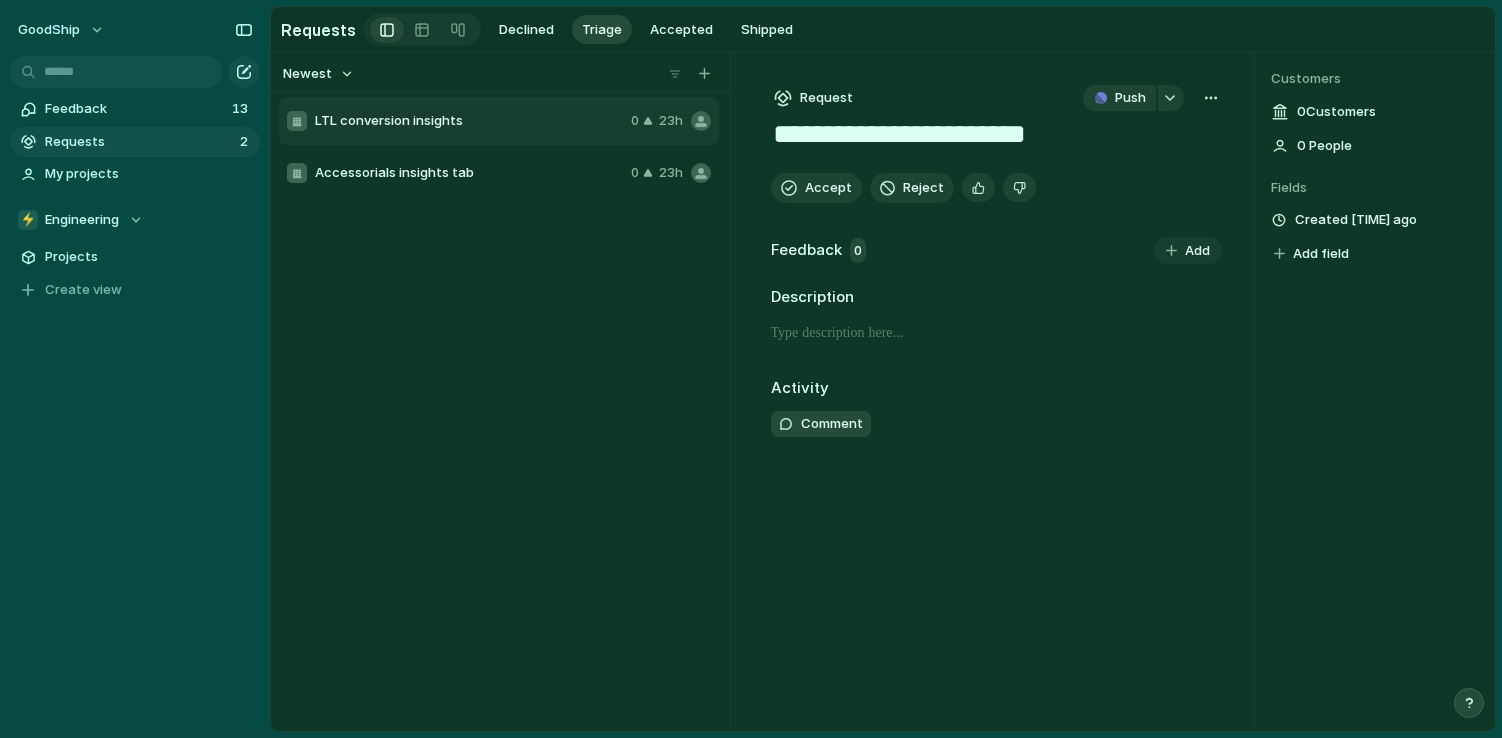 click on "Accessorials insights tab" at bounding box center [469, 173] 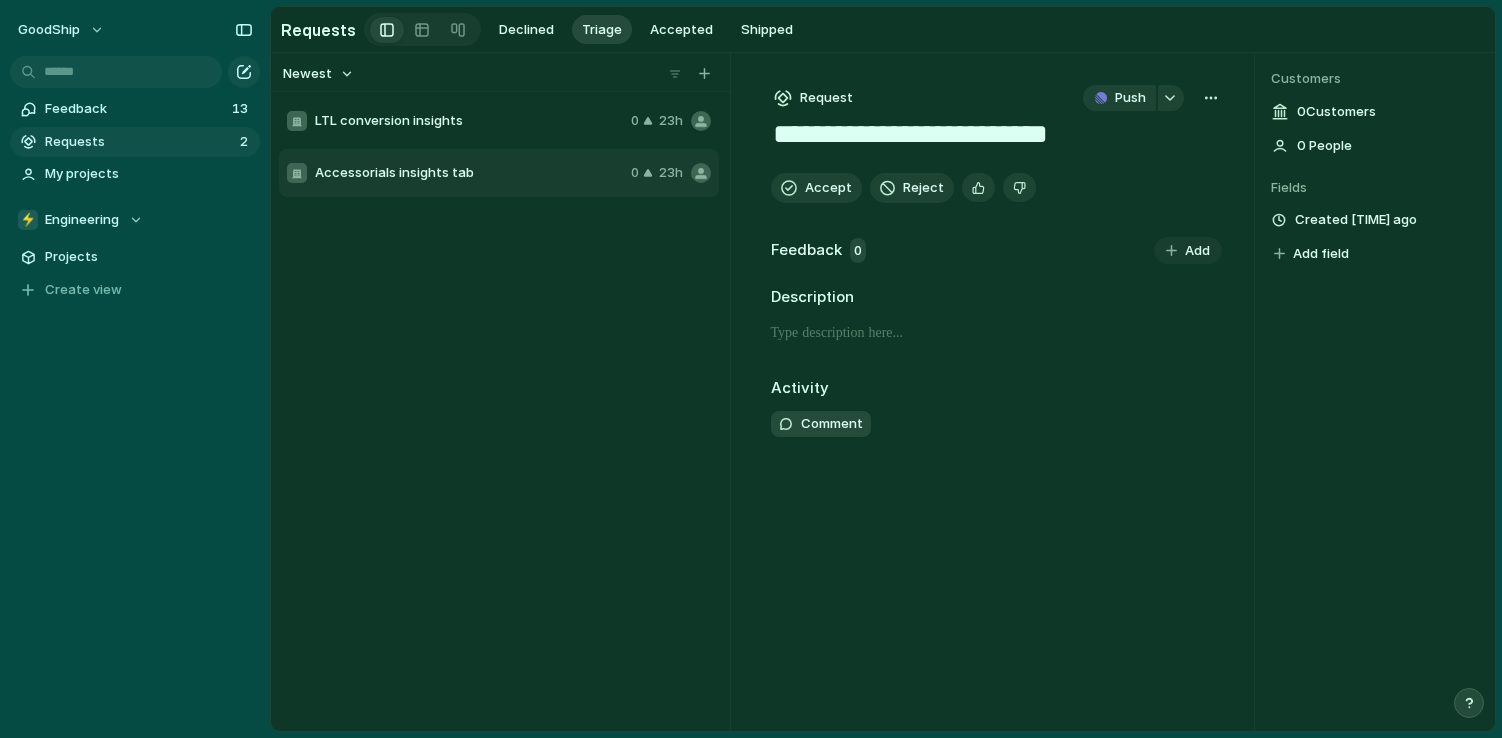 click on "LTL conversion insights 0 23h" at bounding box center (499, 121) 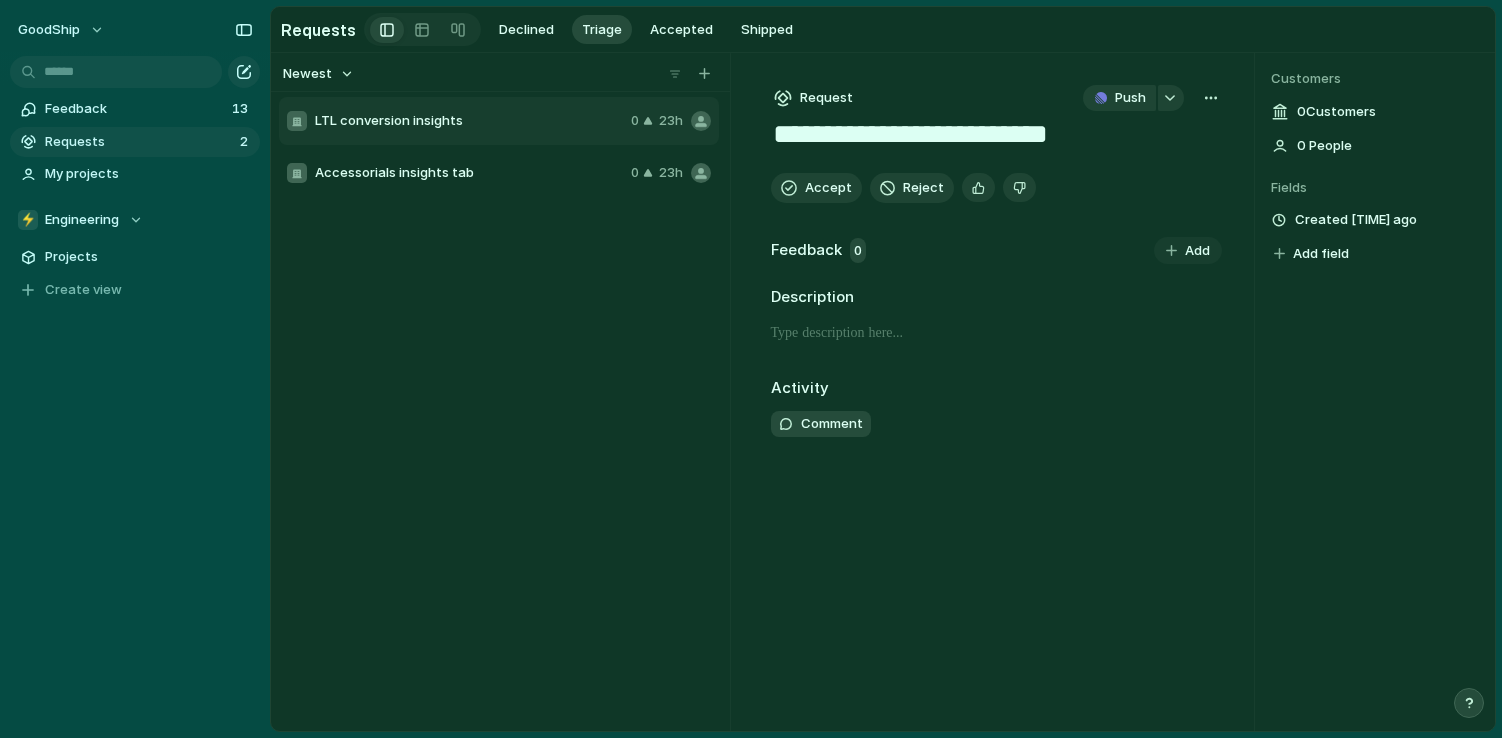 type on "**********" 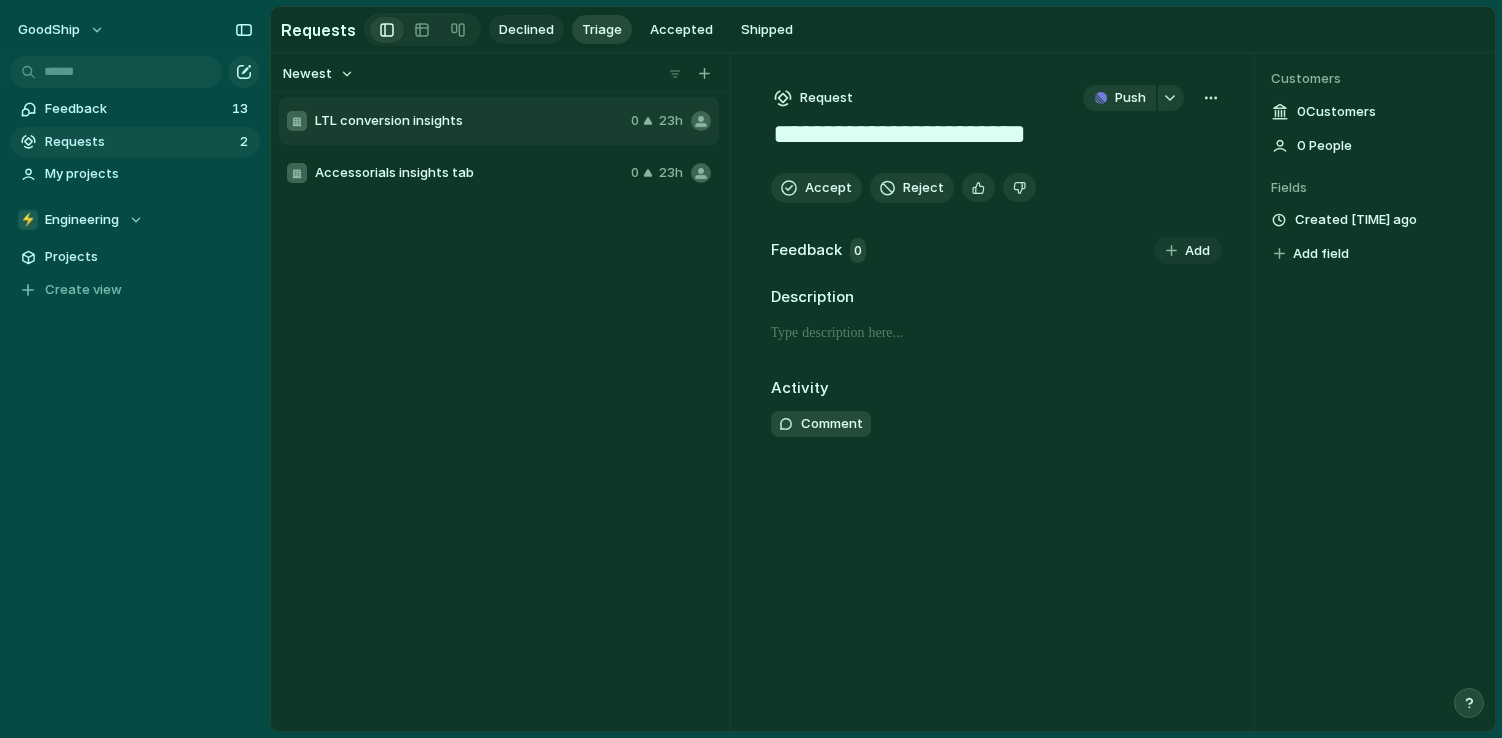 click on "Declined" at bounding box center [526, 30] 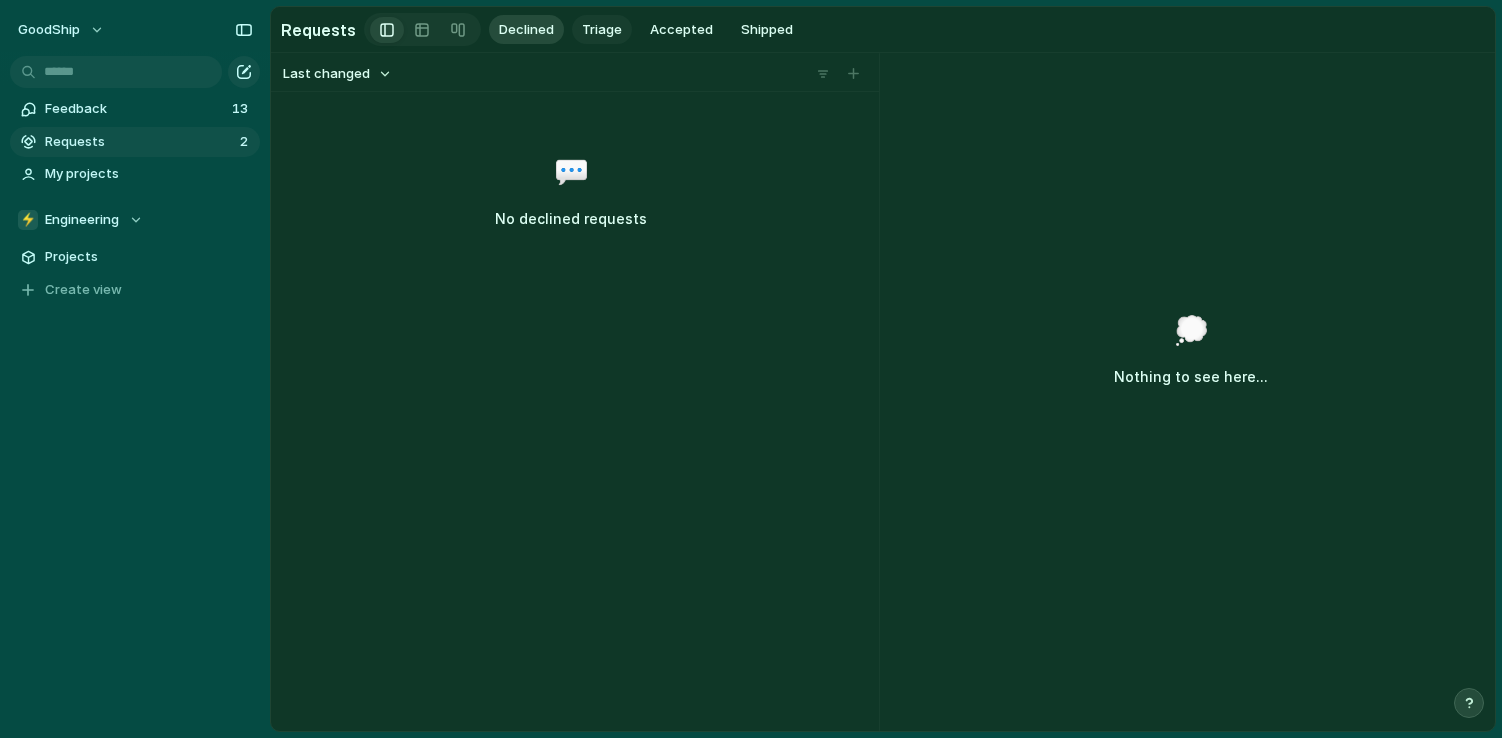 click on "Triage" at bounding box center (602, 30) 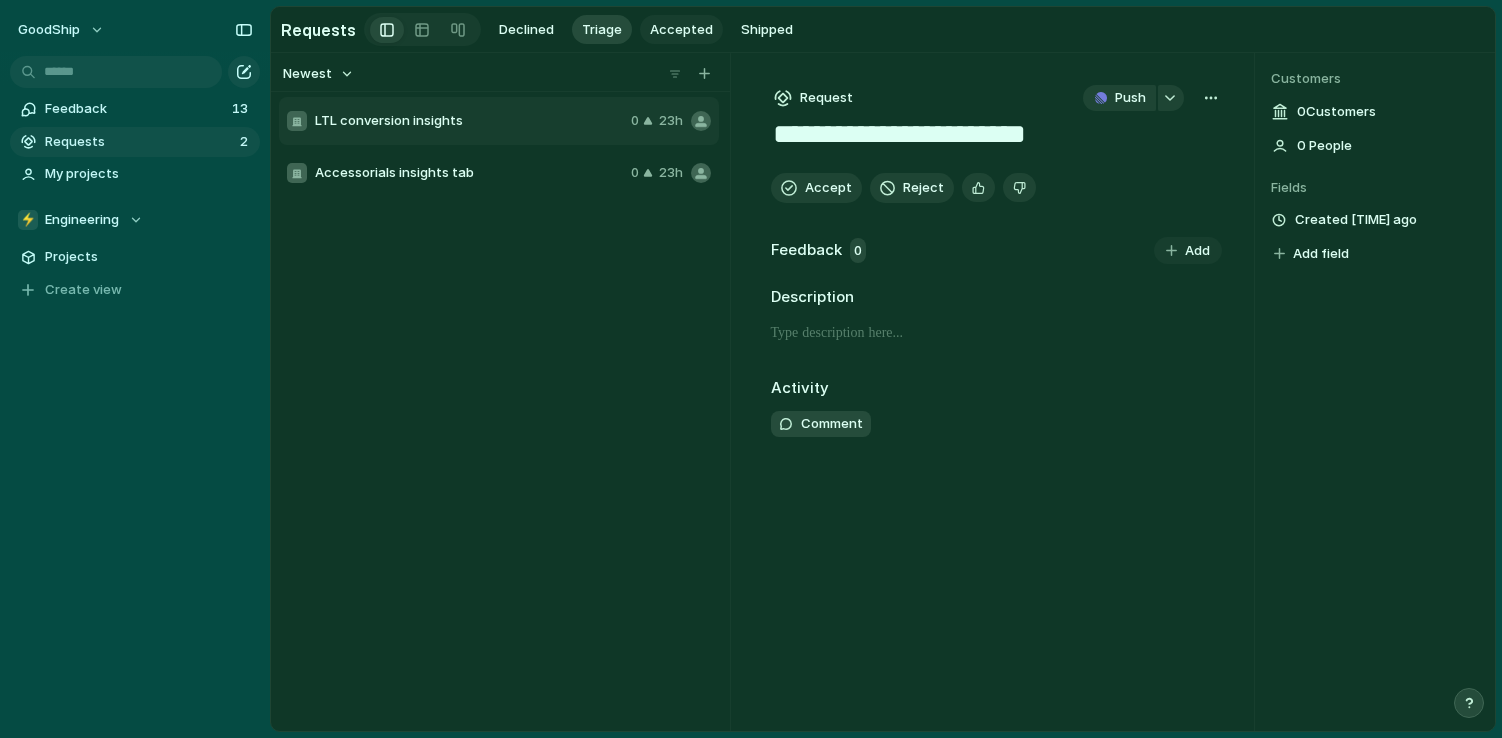 click on "Accepted" at bounding box center (681, 30) 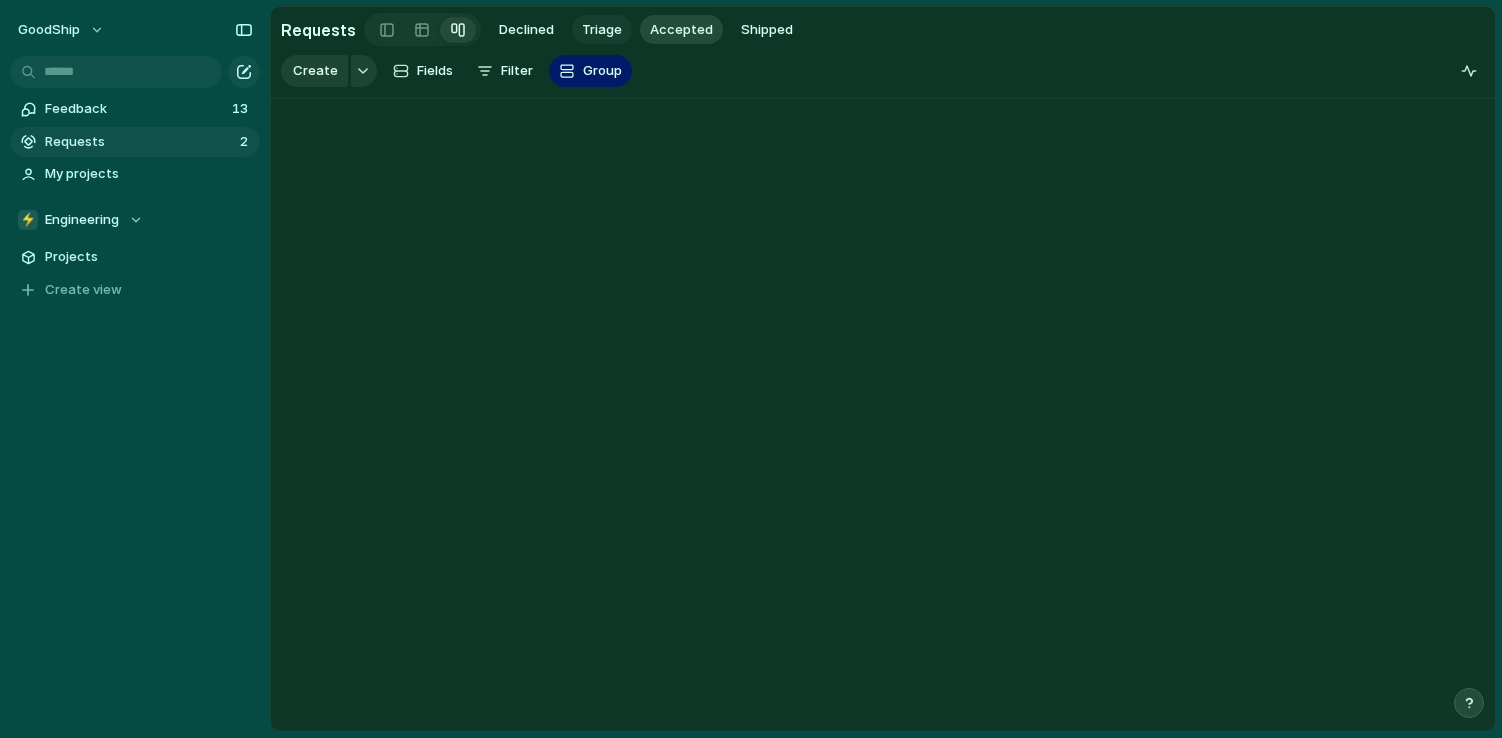 click on "Triage" at bounding box center [602, 30] 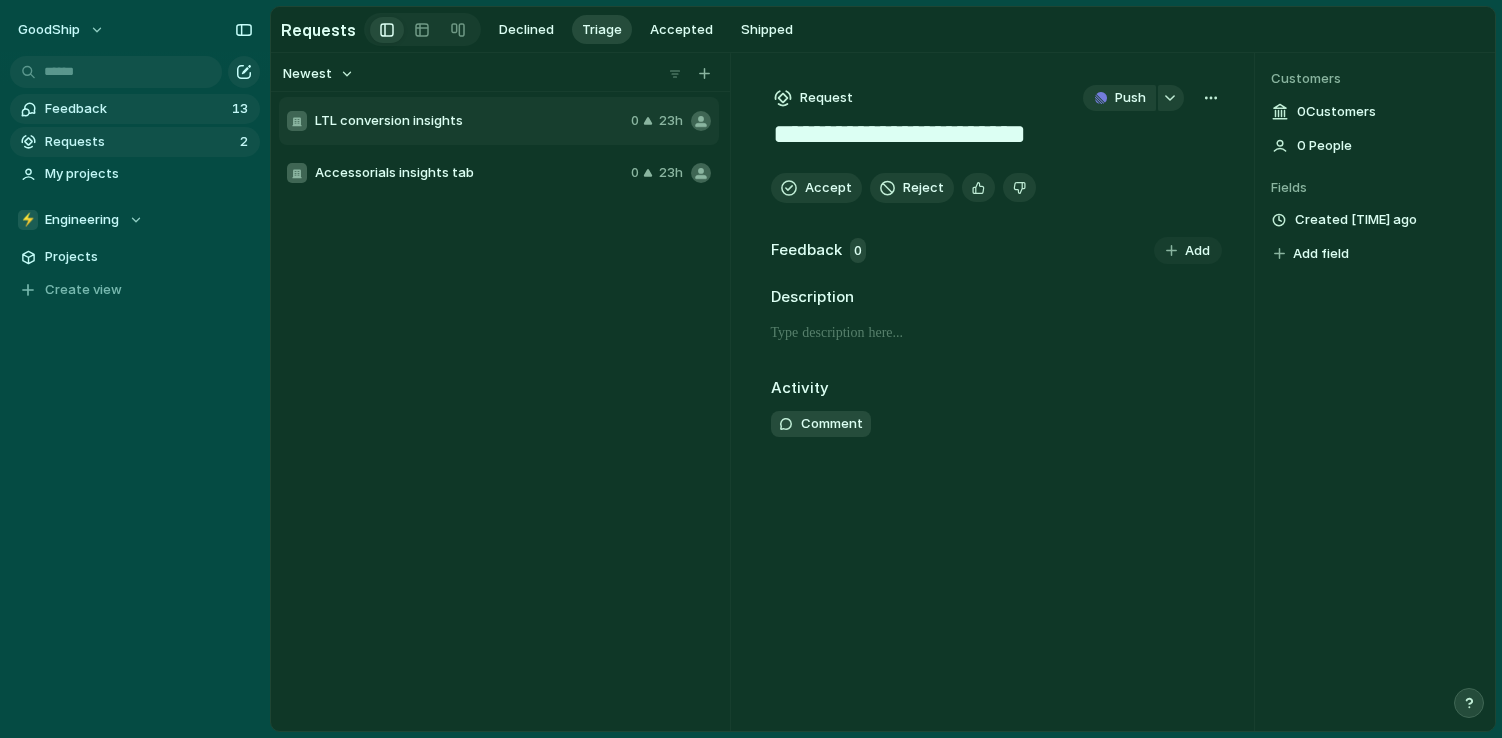 click on "Feedback" at bounding box center [135, 109] 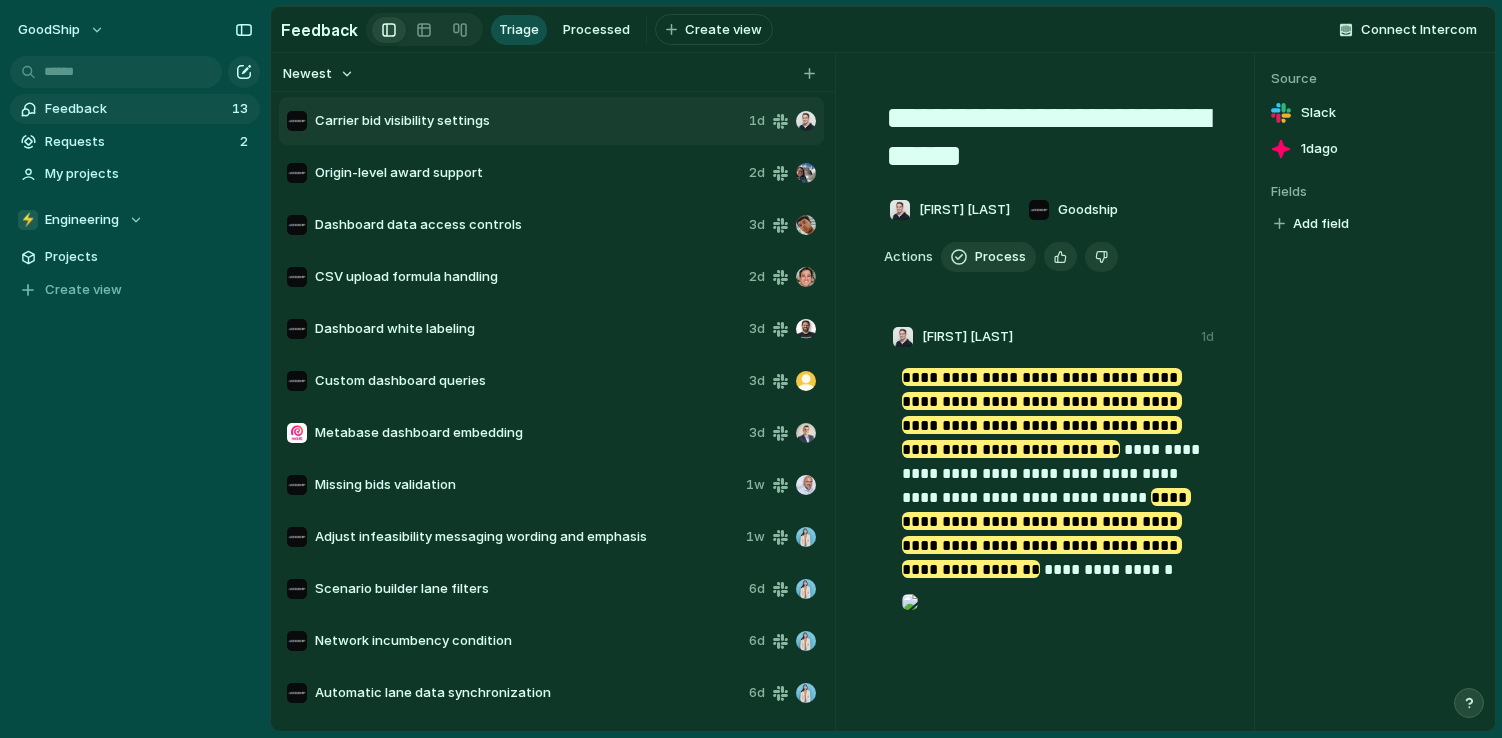click on "Feedback Triage Processed
To pick up a draggable item, press the space bar.
While dragging, use the arrow keys to move the item.
Press space again to drop the item in its new position, or press escape to cancel.
Create view" at bounding box center [527, 29] 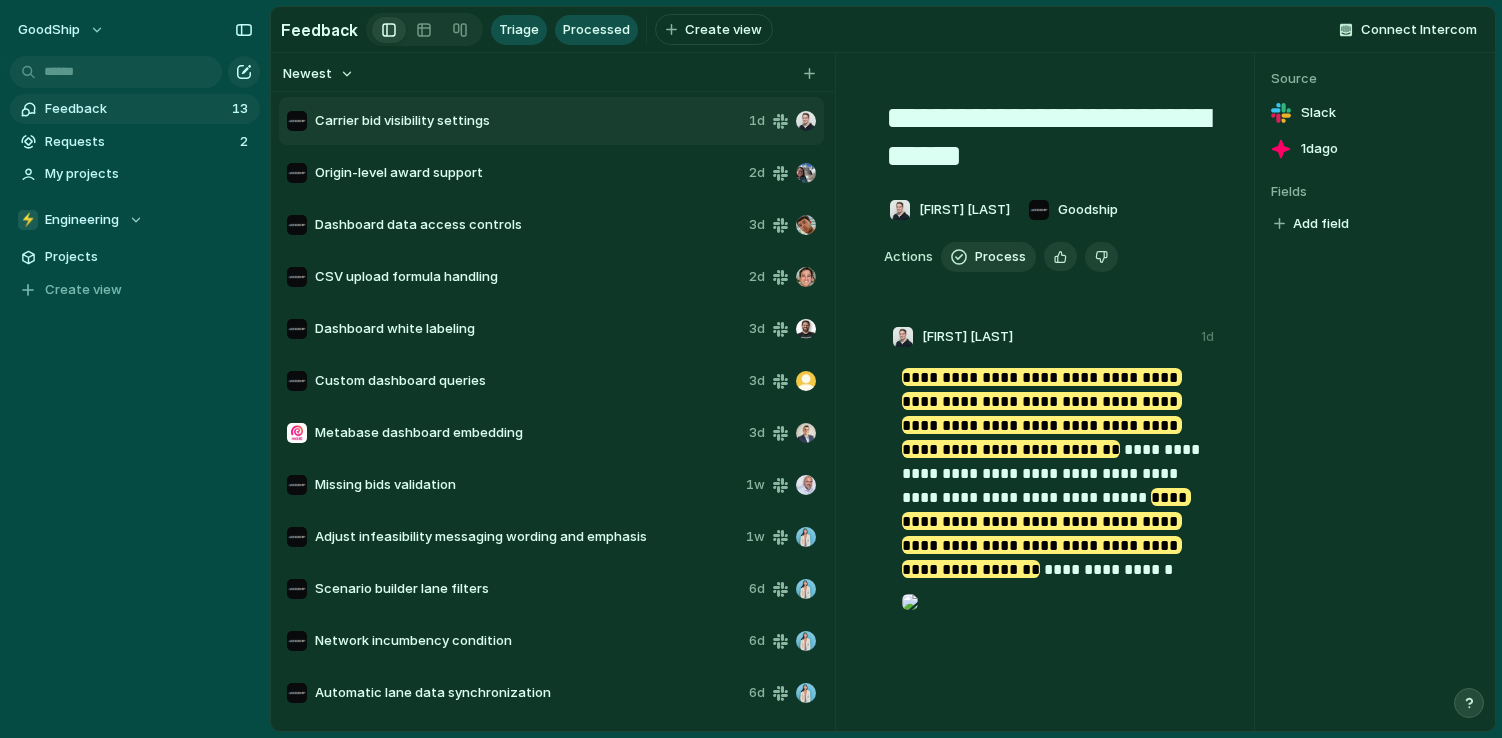 click on "Processed" at bounding box center (596, 30) 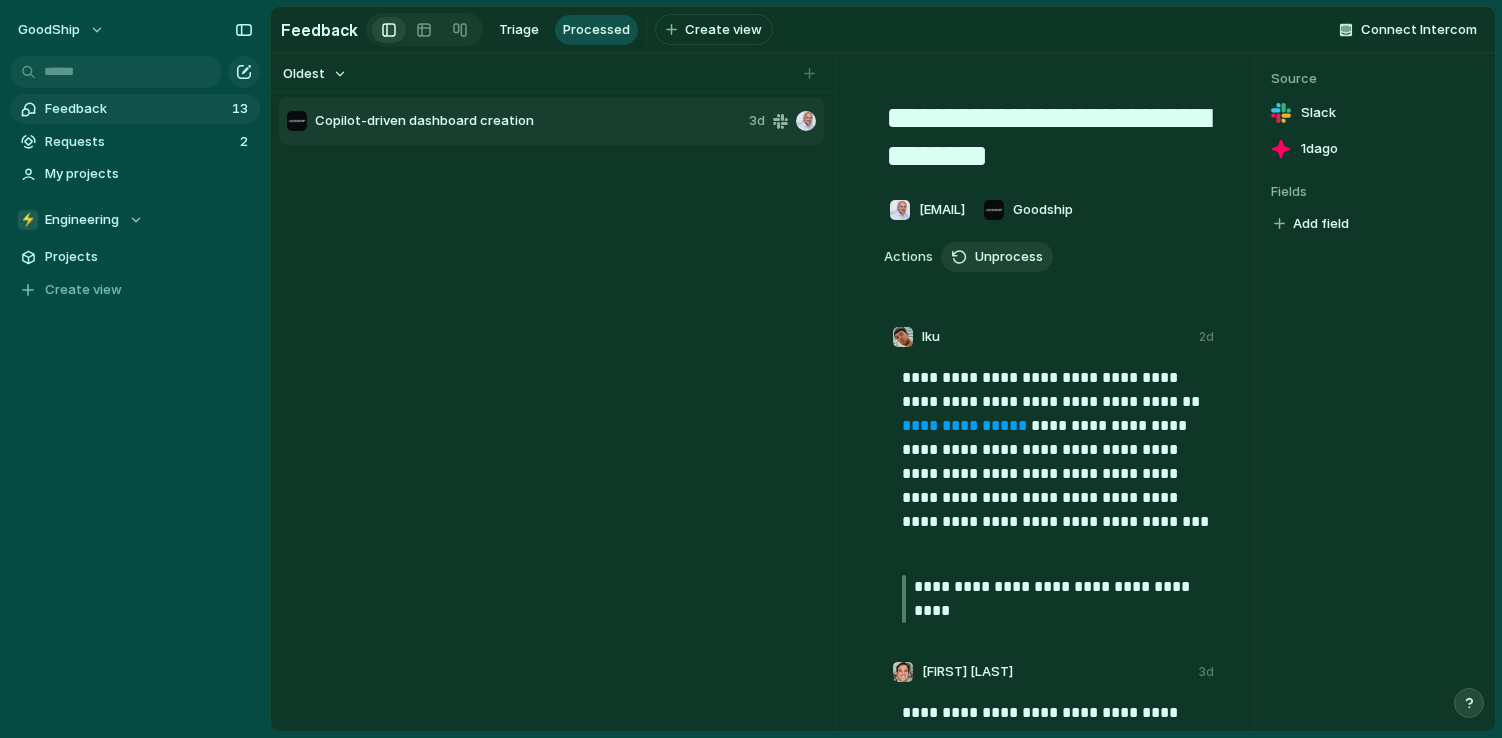 click on "Copilot-driven dashboard creation" at bounding box center (528, 121) 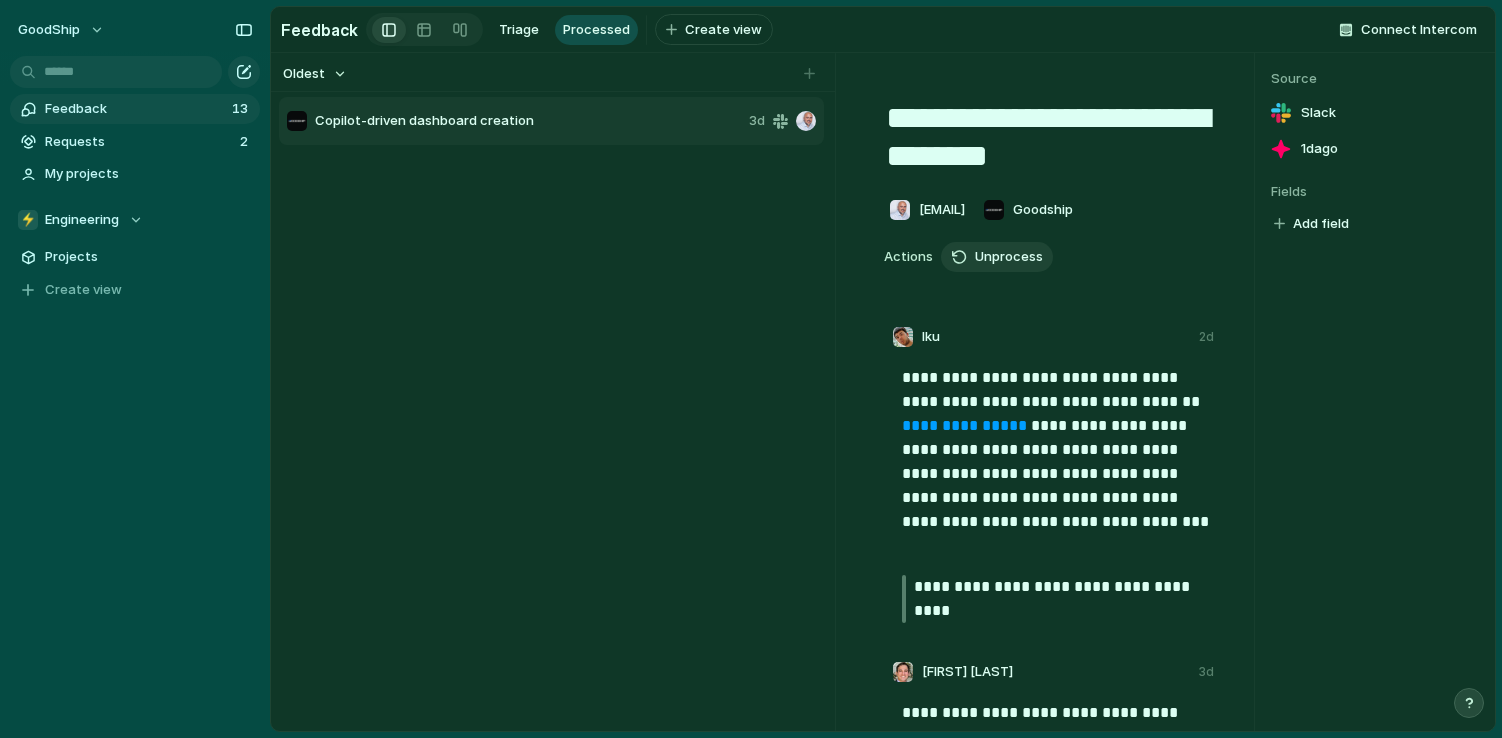 drag, startPoint x: 540, startPoint y: 126, endPoint x: 486, endPoint y: 145, distance: 57.245087 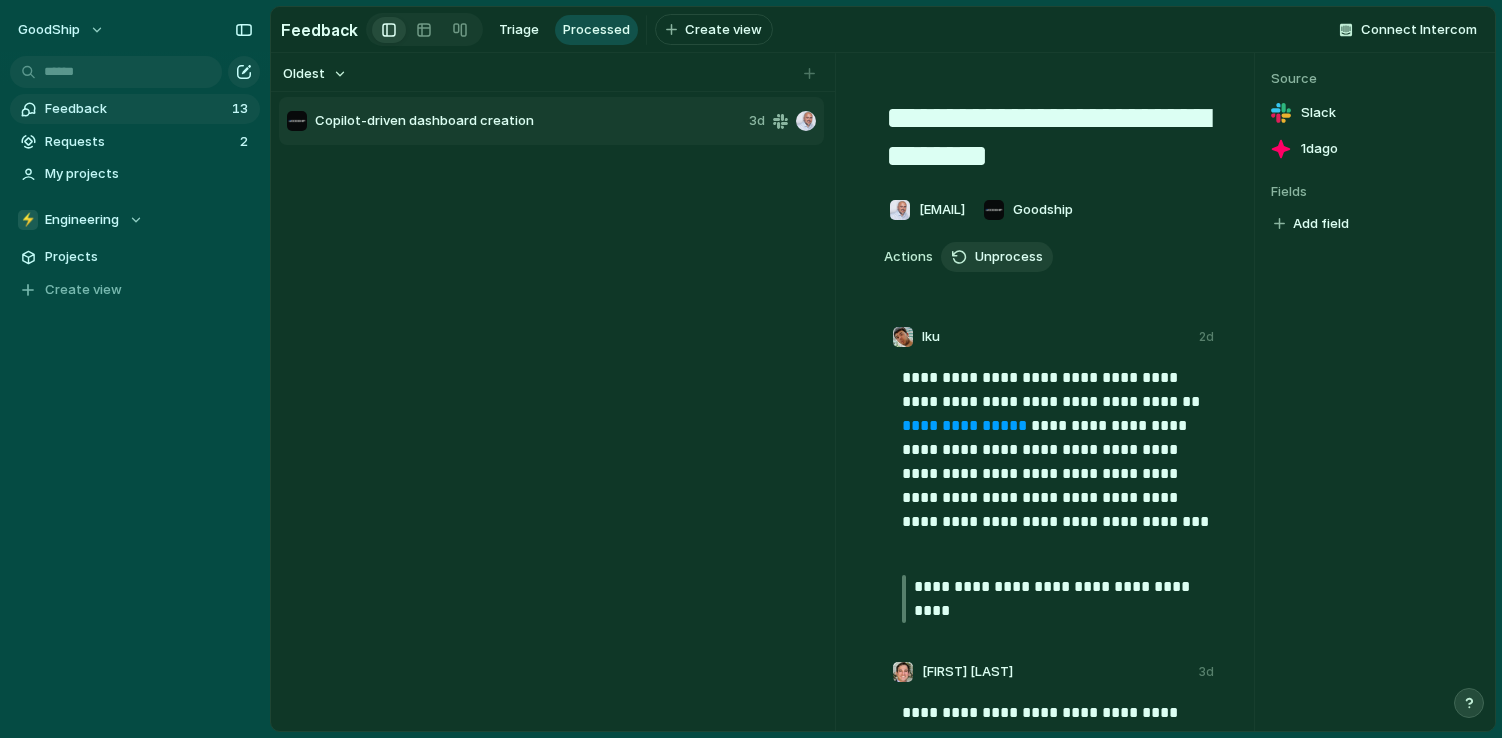 click on "Copilot-driven dashboard creation 3d" at bounding box center (553, 121) 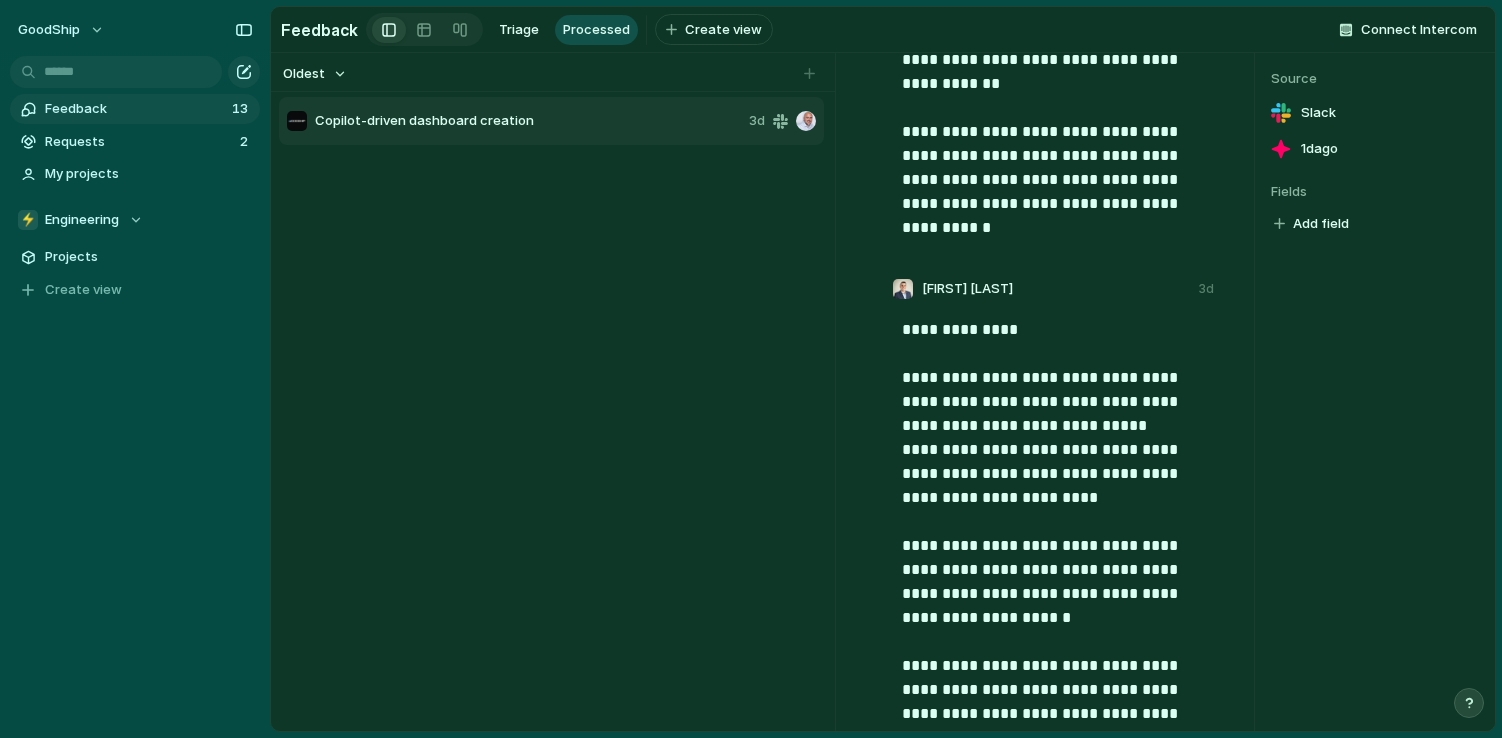 scroll, scrollTop: 2045, scrollLeft: 0, axis: vertical 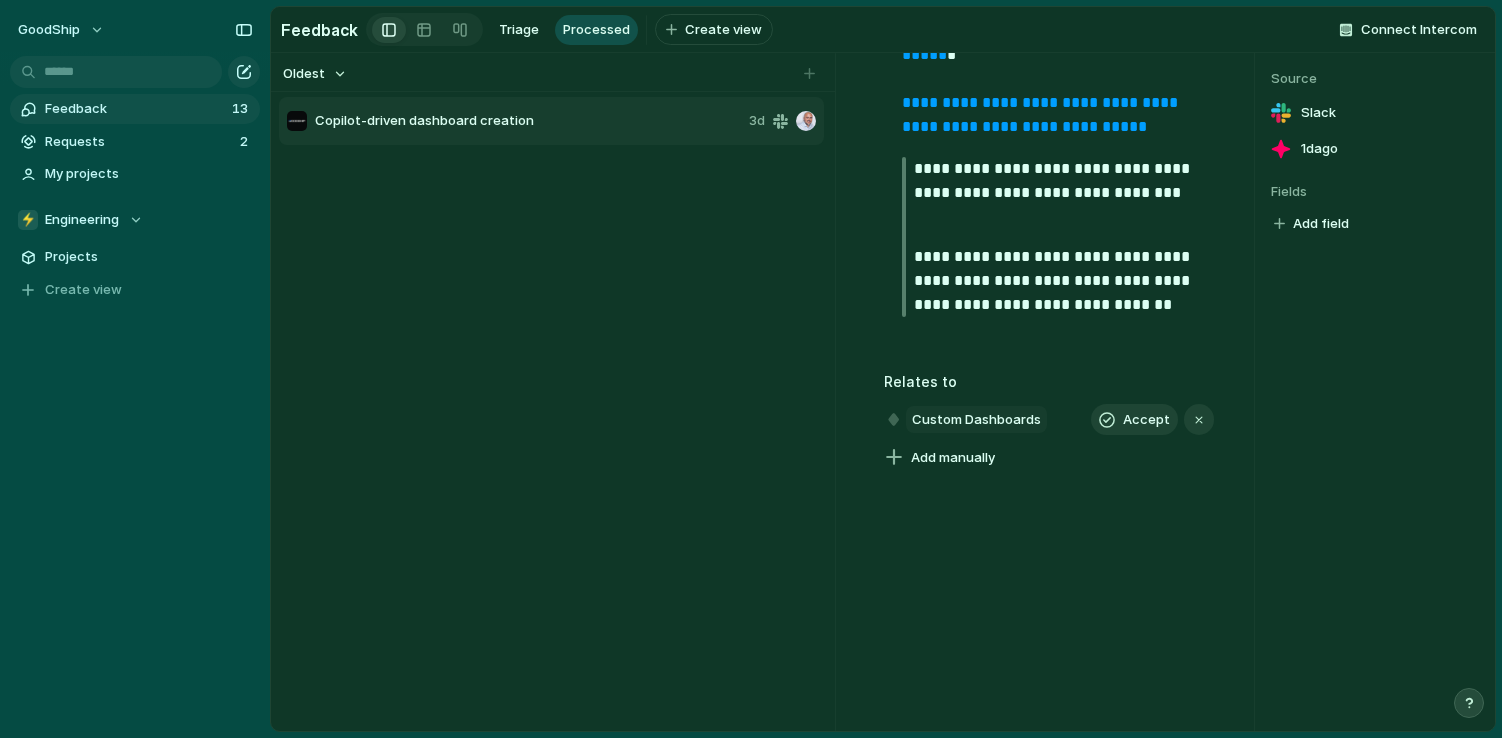 click on "Custom Dashboards" at bounding box center (976, 420) 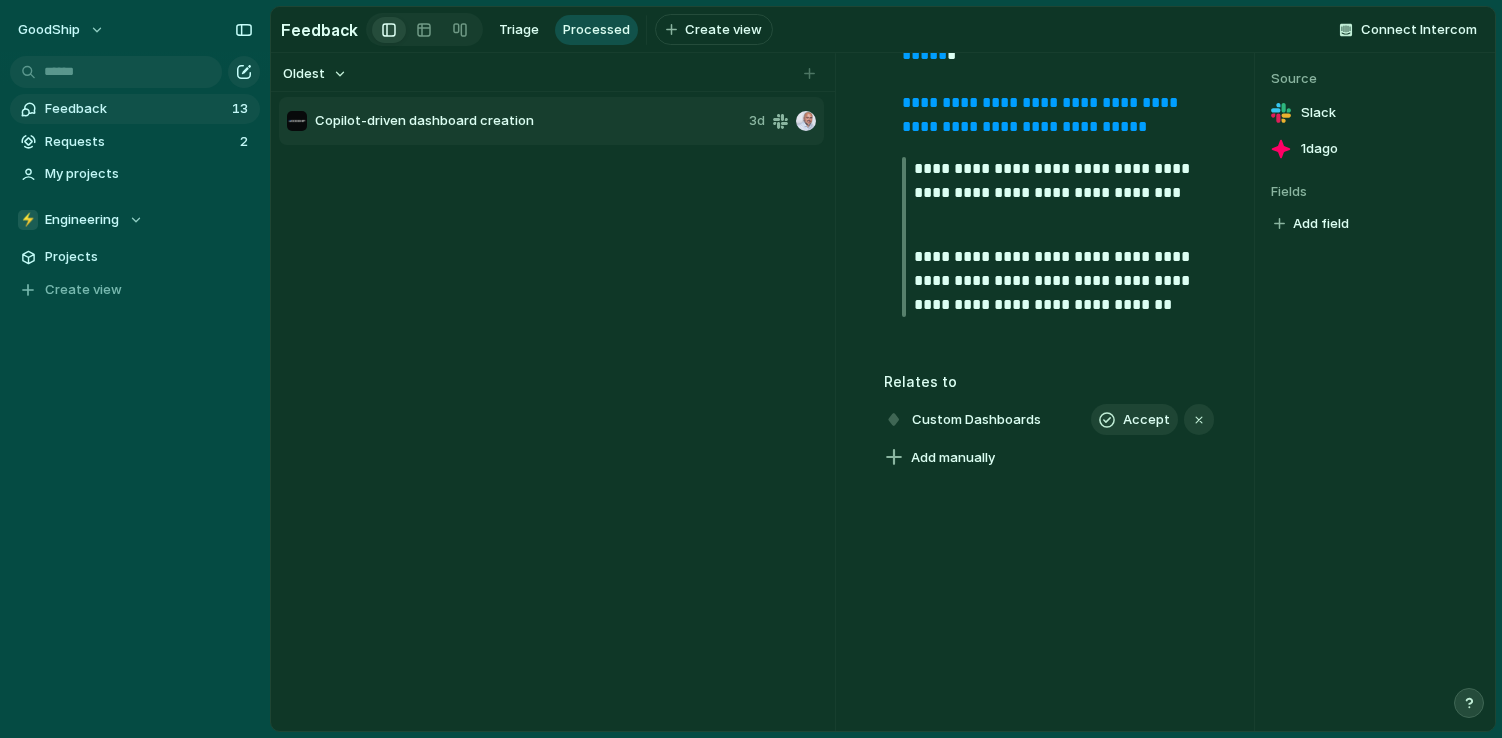 click on "Source Slack [TIME] ago Fields Add field" at bounding box center [1375, 392] 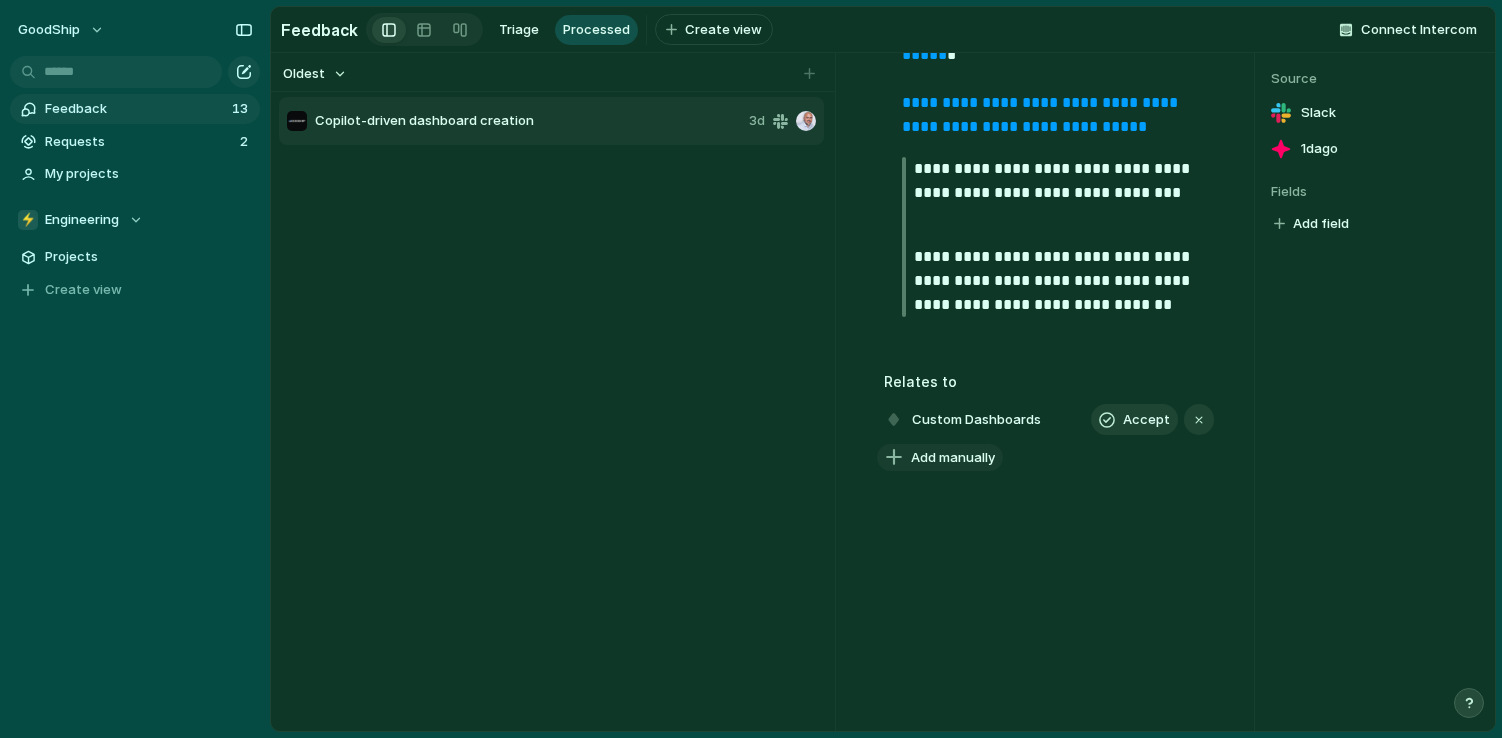 click on "Add manually" at bounding box center [953, 458] 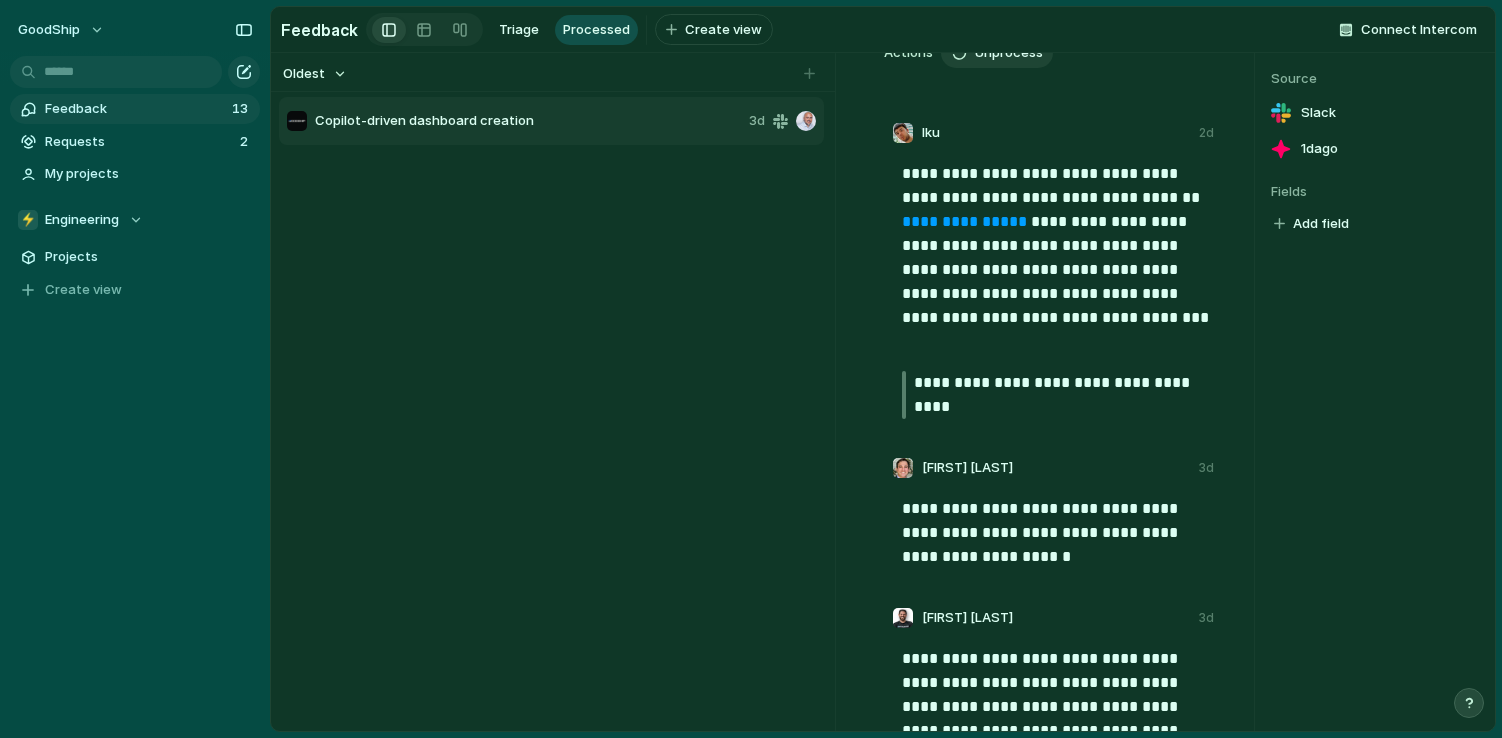 scroll, scrollTop: 0, scrollLeft: 0, axis: both 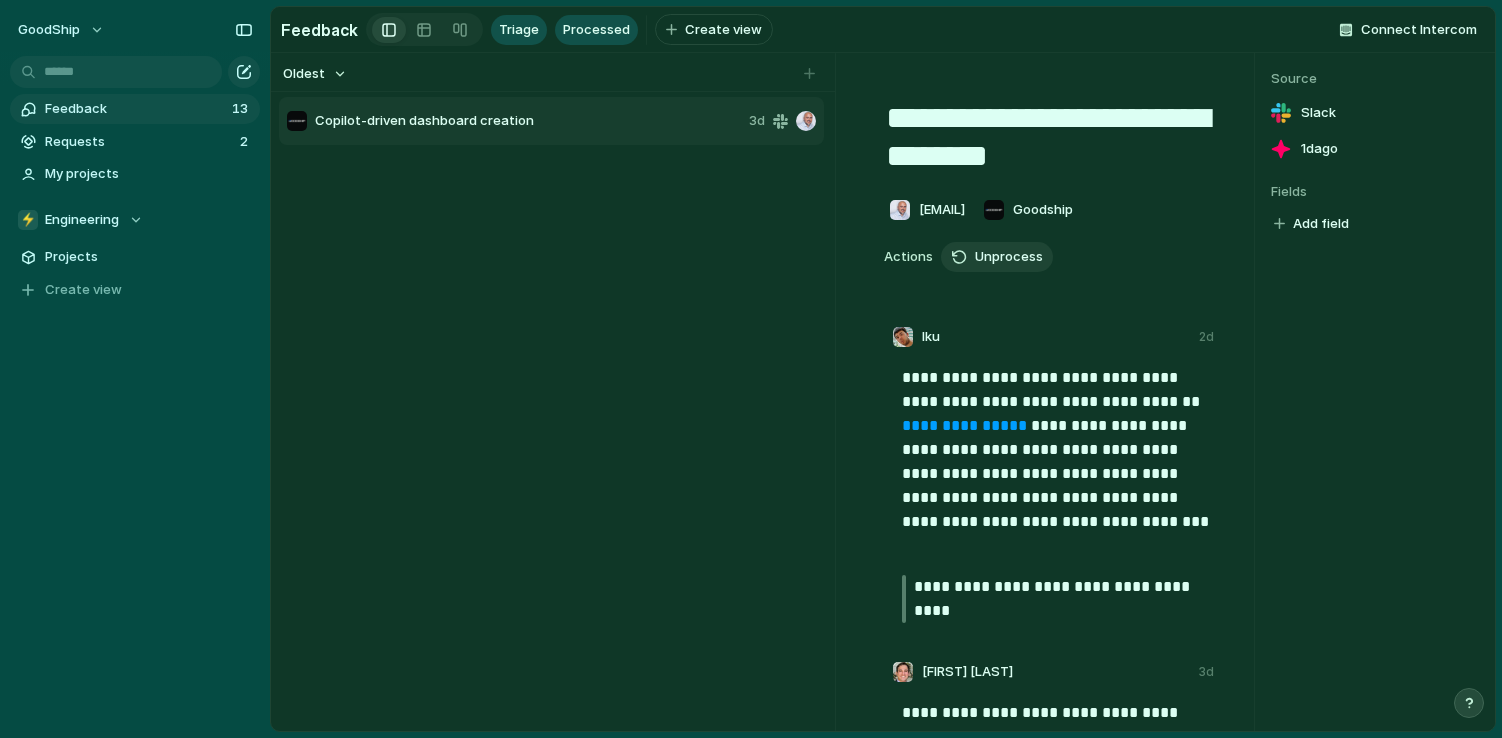 click on "Triage" at bounding box center [519, 30] 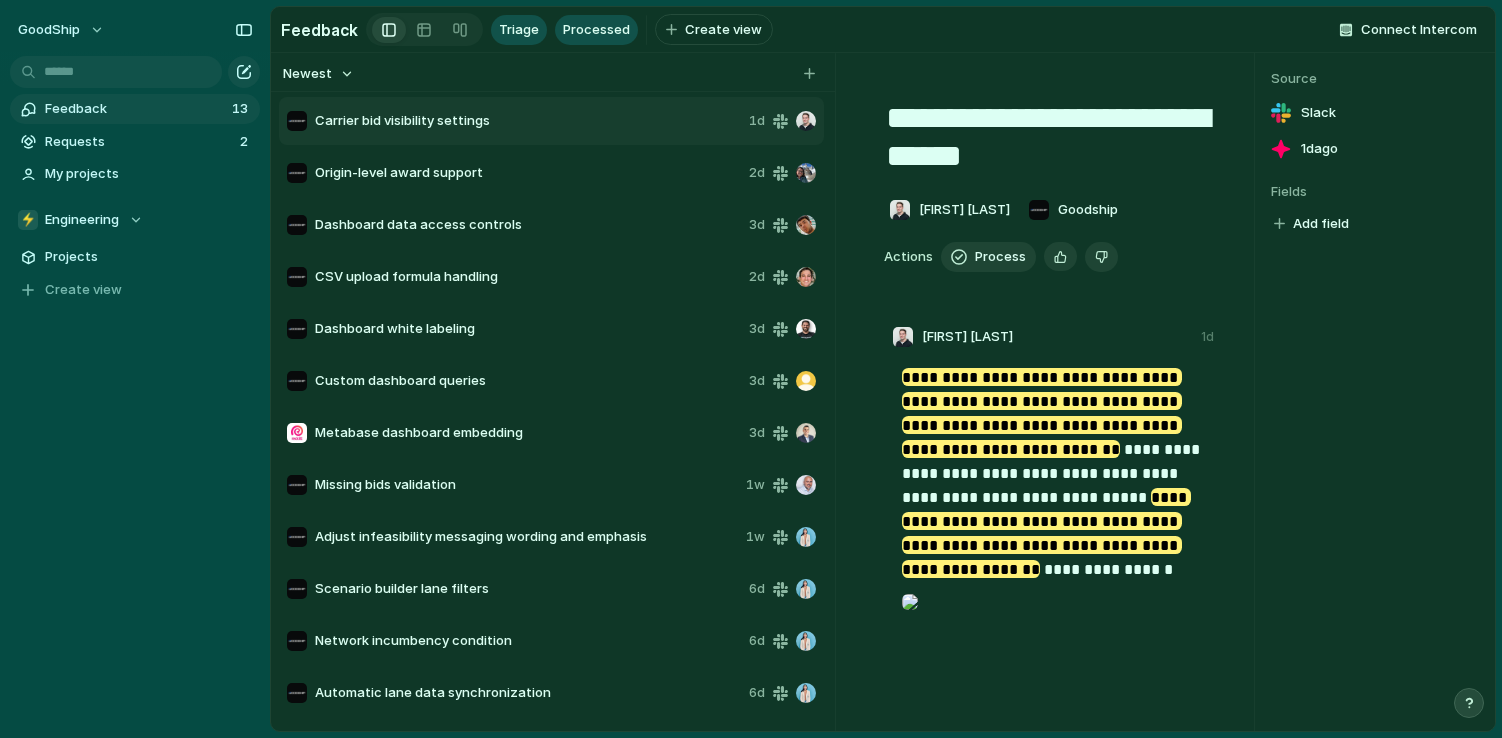 click on "Processed" at bounding box center (596, 30) 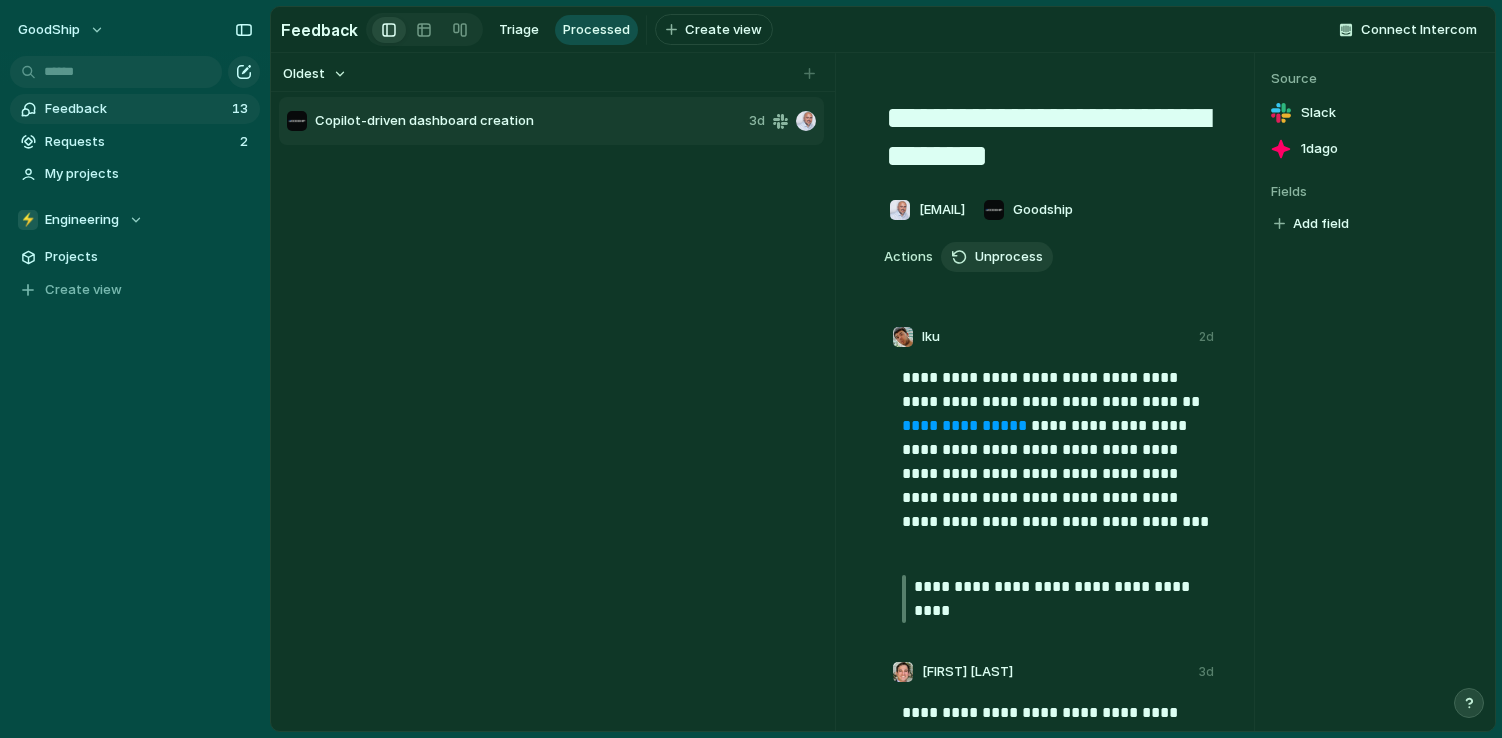 click on "Copilot-driven dashboard creation" at bounding box center (528, 121) 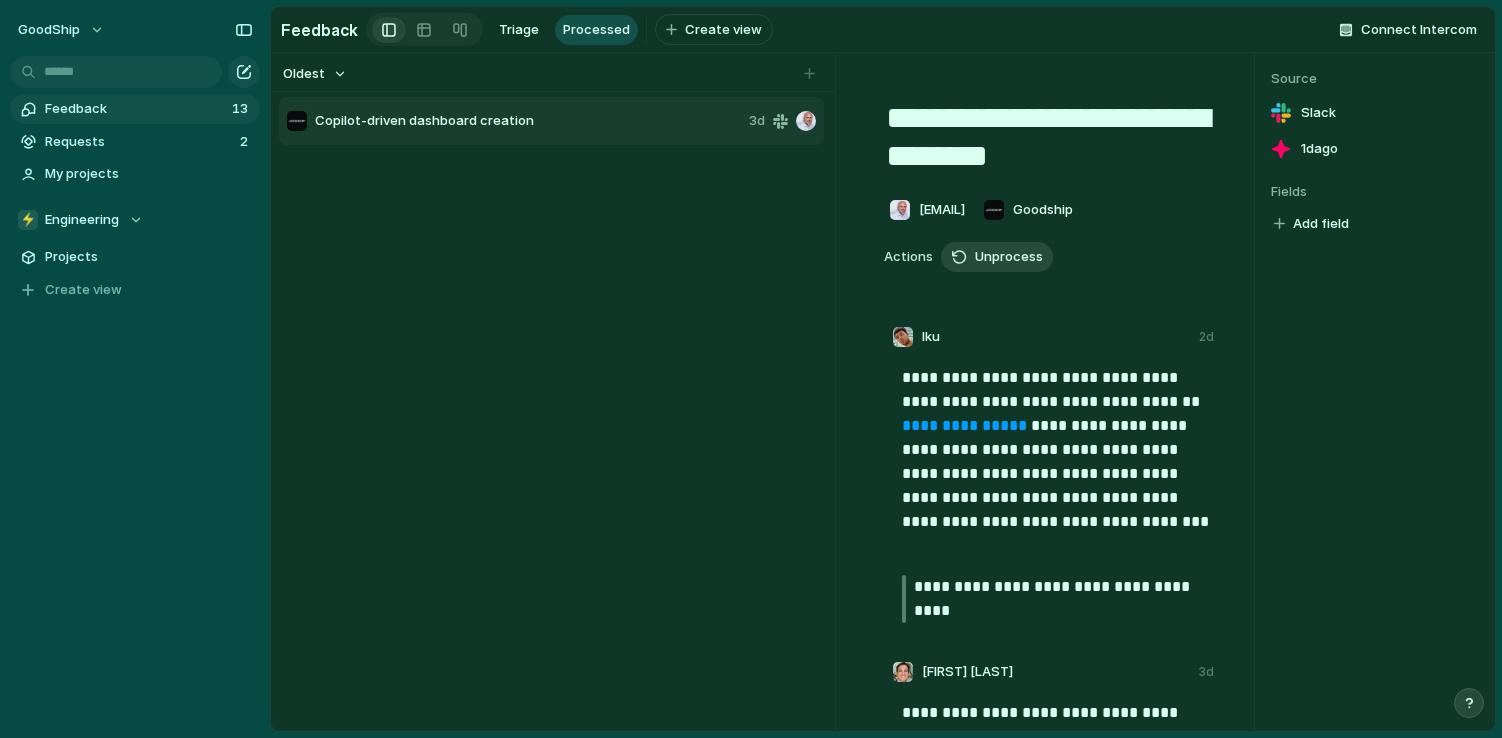 click on "Unprocess" at bounding box center (1009, 257) 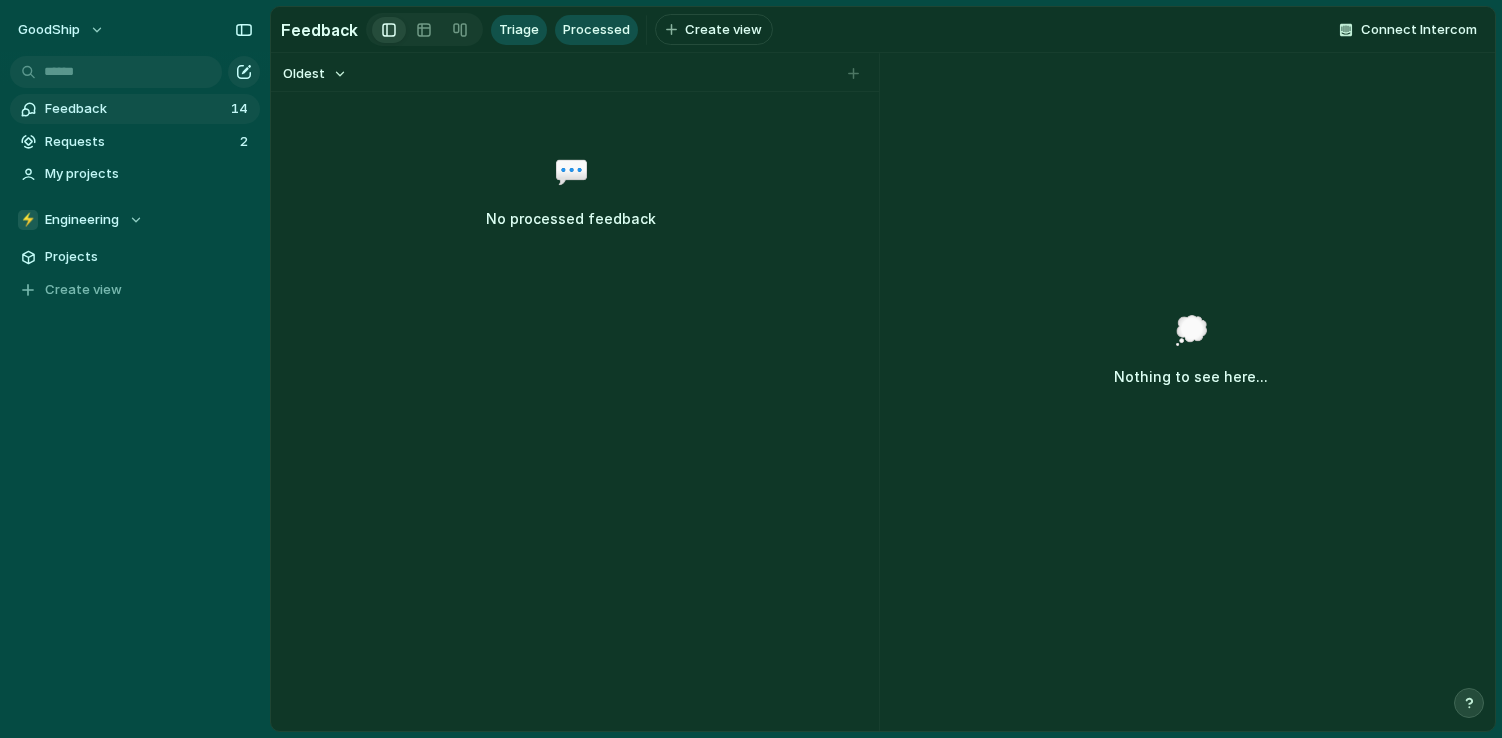 click on "Triage" at bounding box center [519, 30] 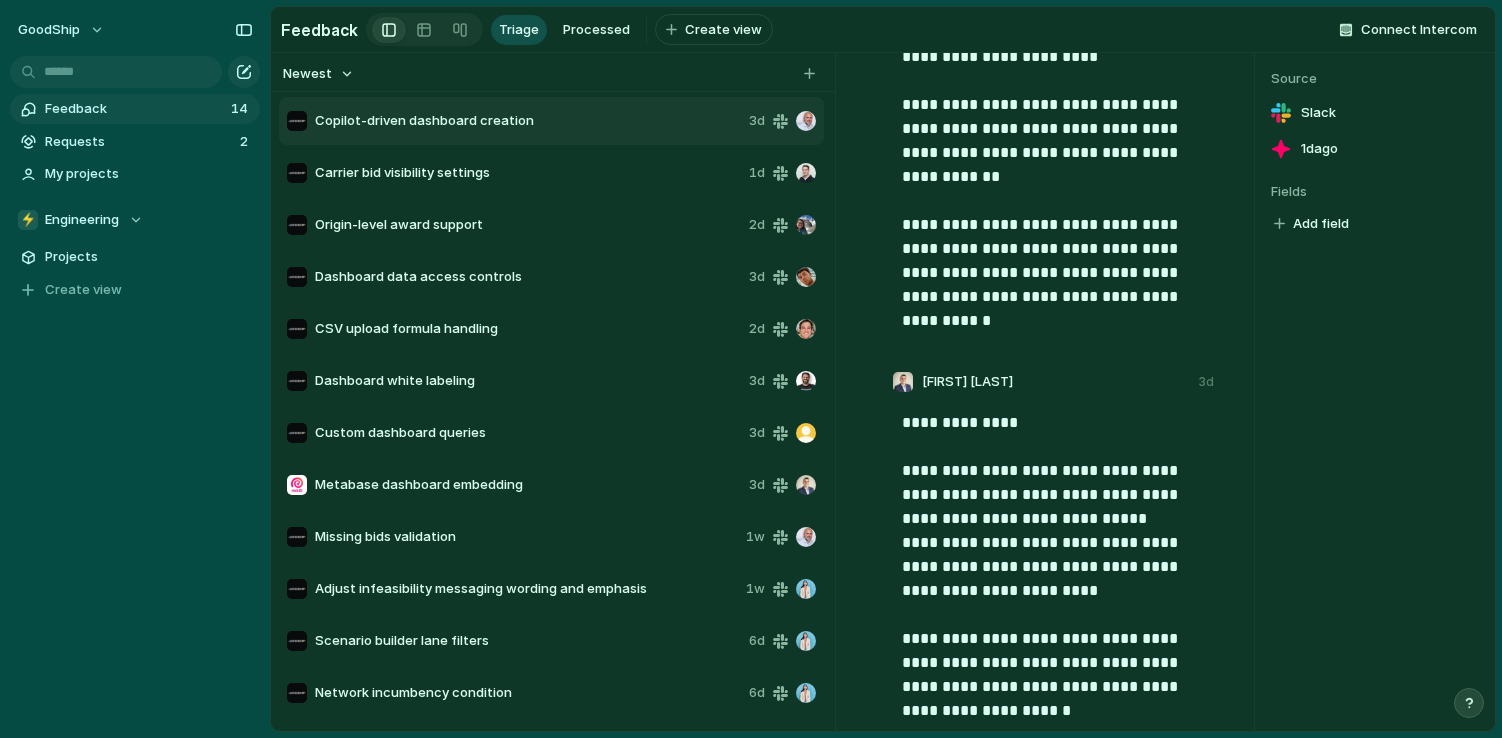 scroll, scrollTop: 2045, scrollLeft: 0, axis: vertical 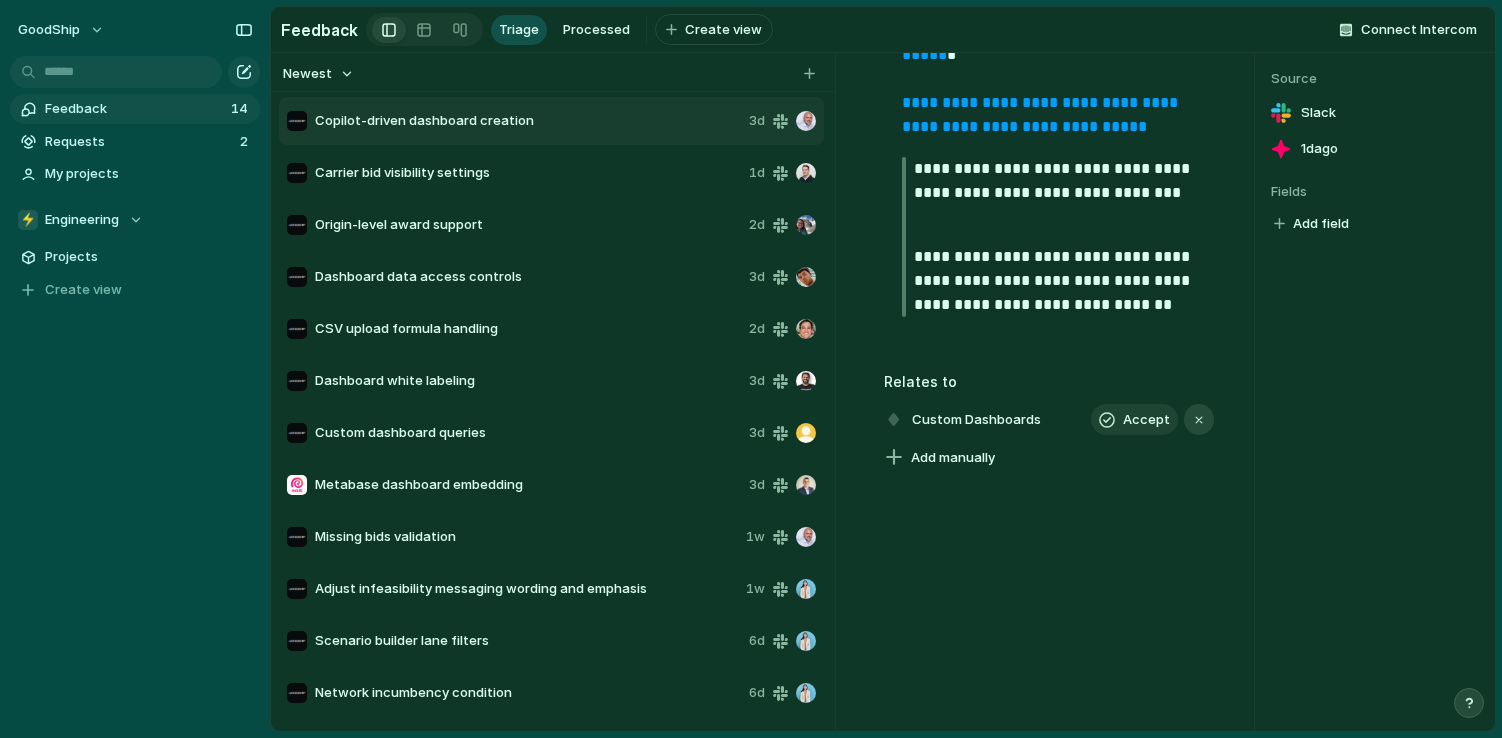 click at bounding box center (1199, 420) 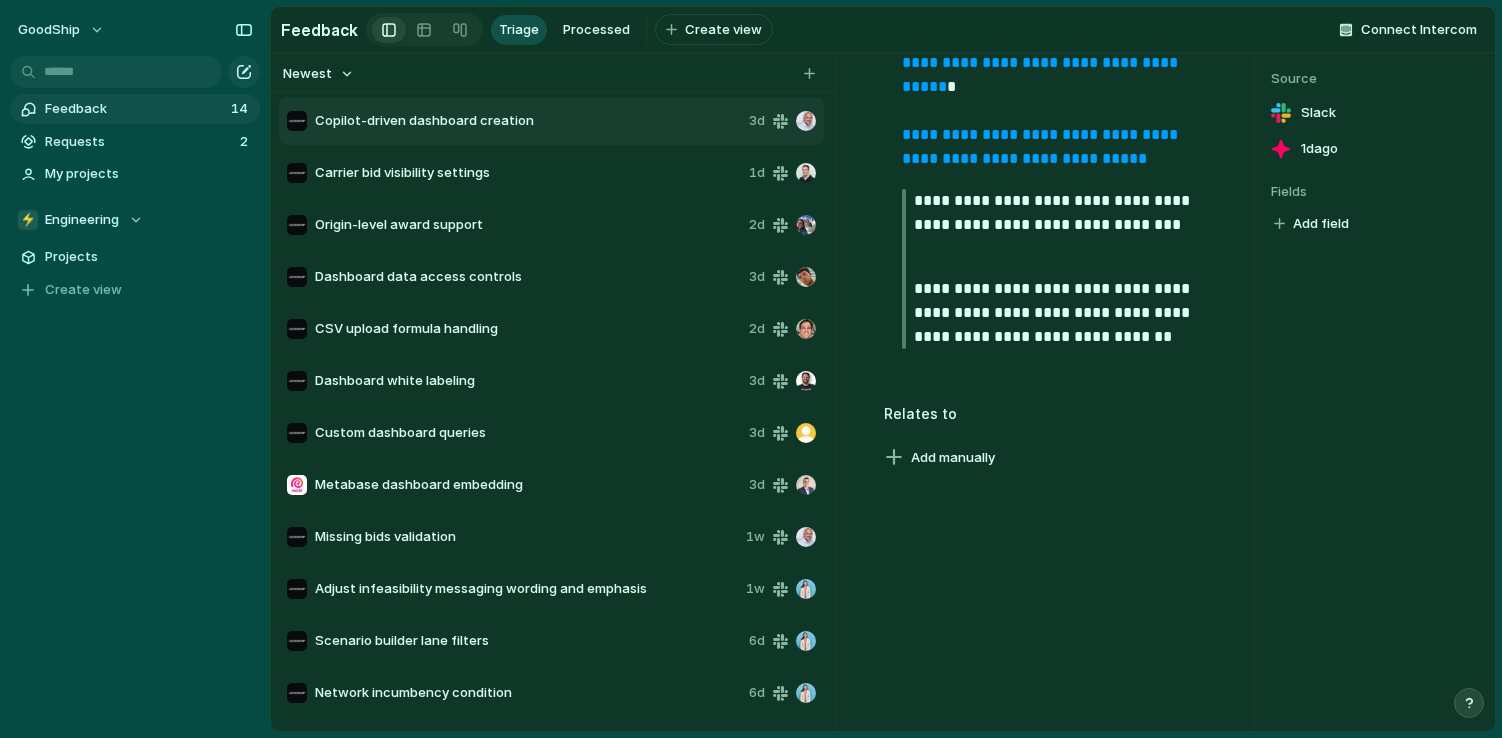 scroll, scrollTop: 2013, scrollLeft: 0, axis: vertical 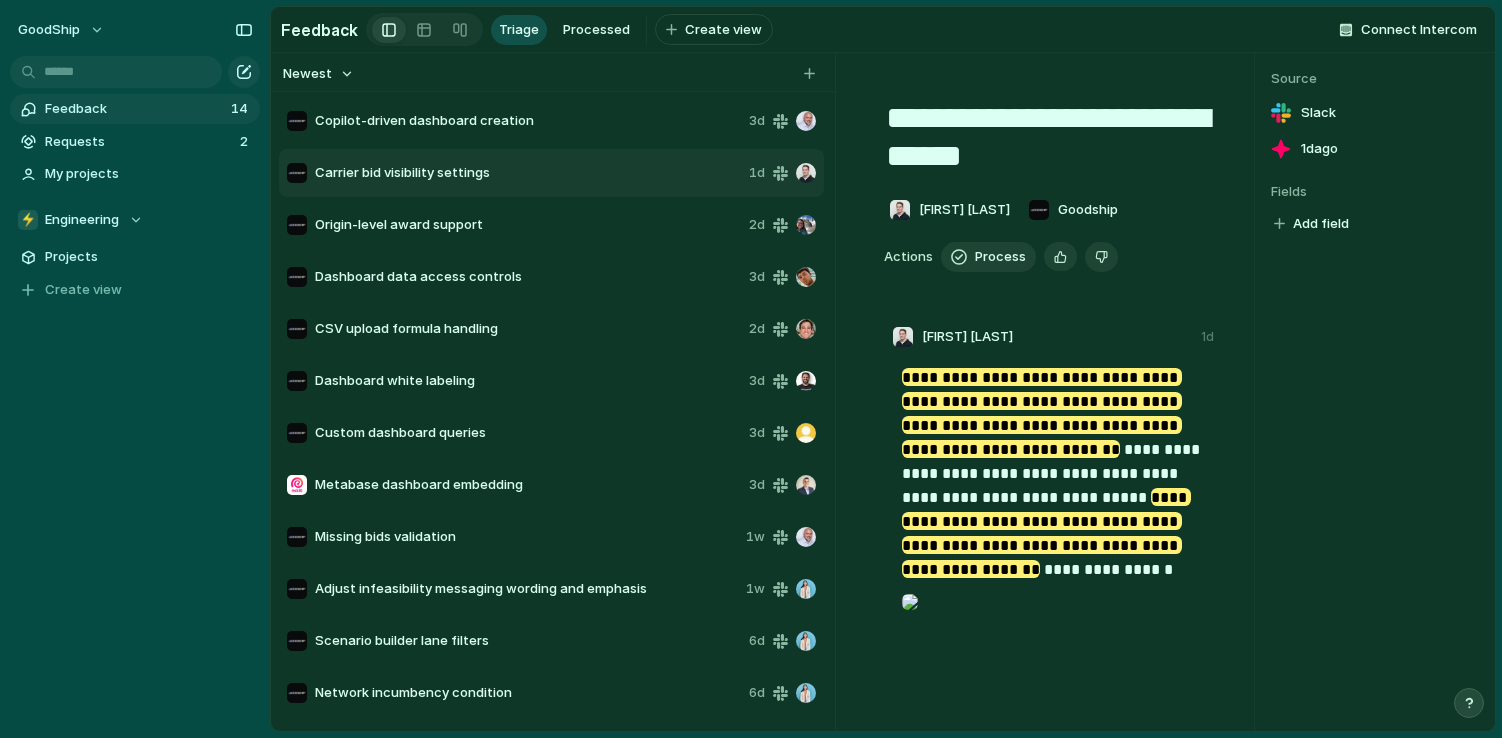 click on "Copilot-driven dashboard creation" at bounding box center (528, 121) 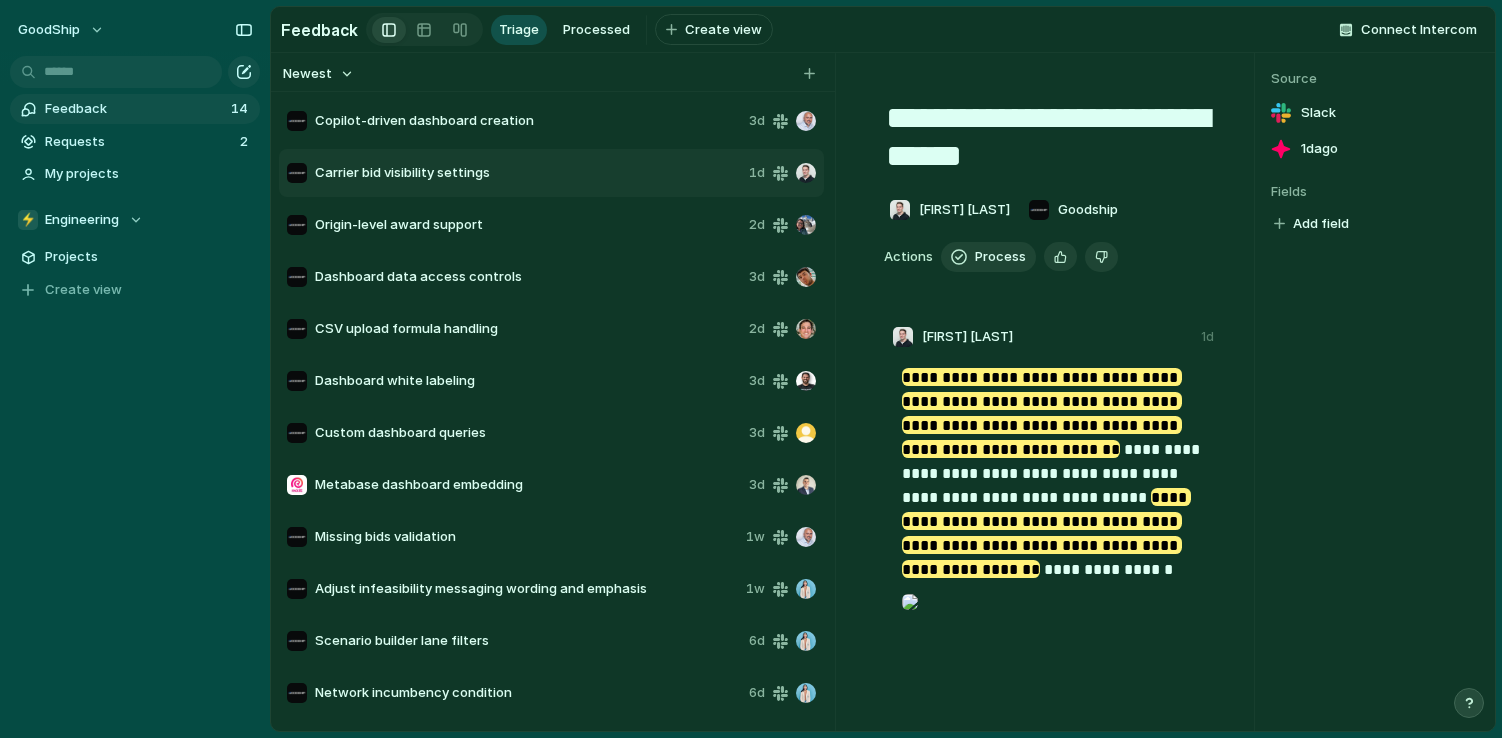 type on "**********" 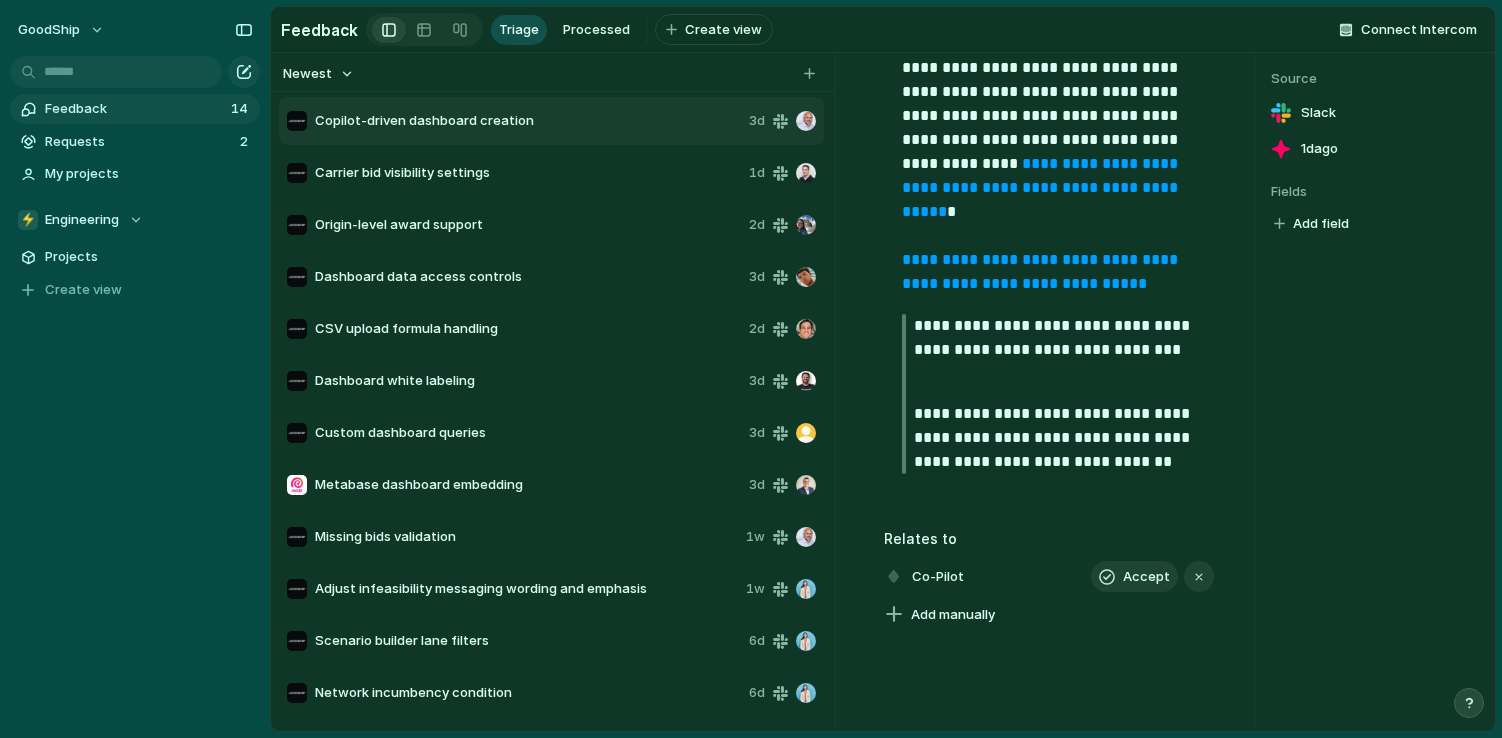 scroll, scrollTop: 2045, scrollLeft: 0, axis: vertical 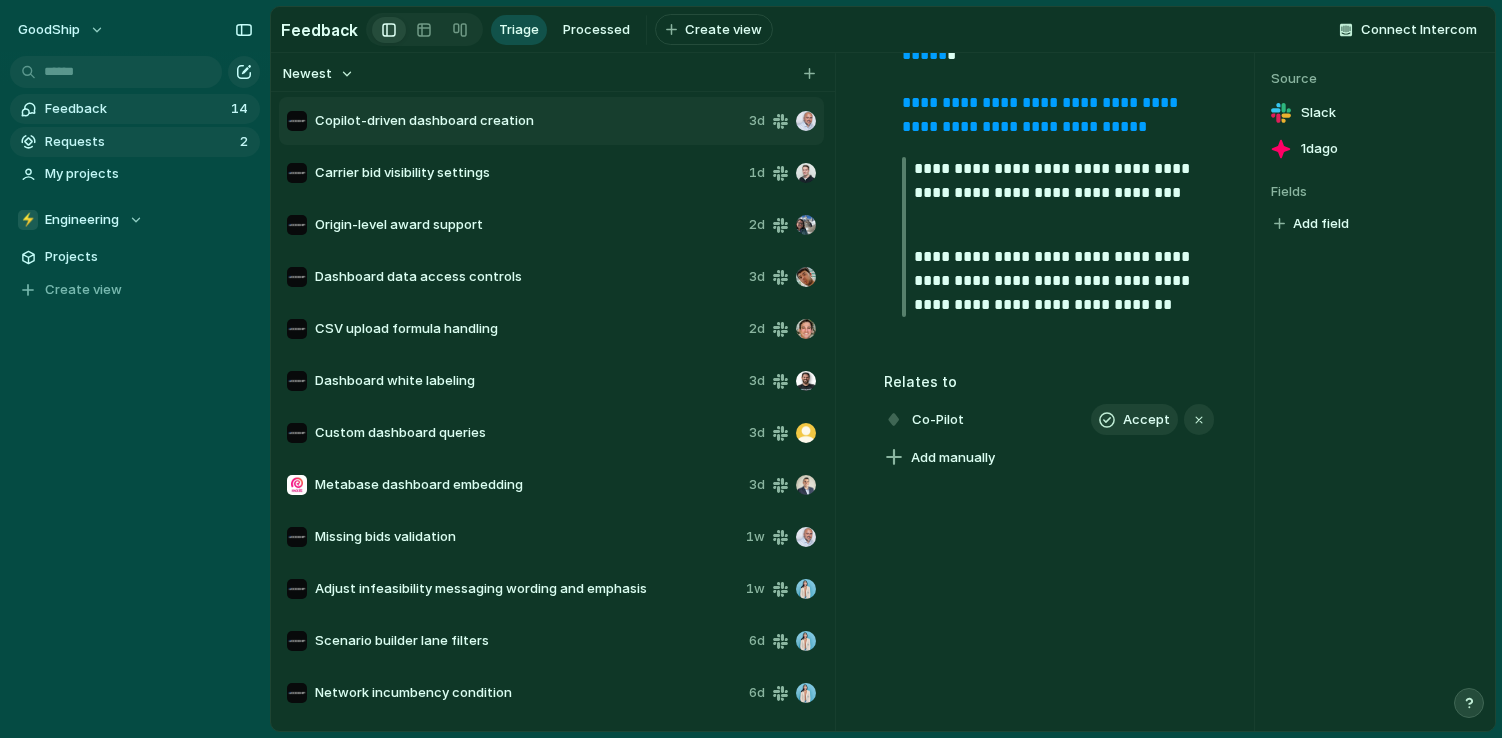 click on "Requests" at bounding box center [139, 142] 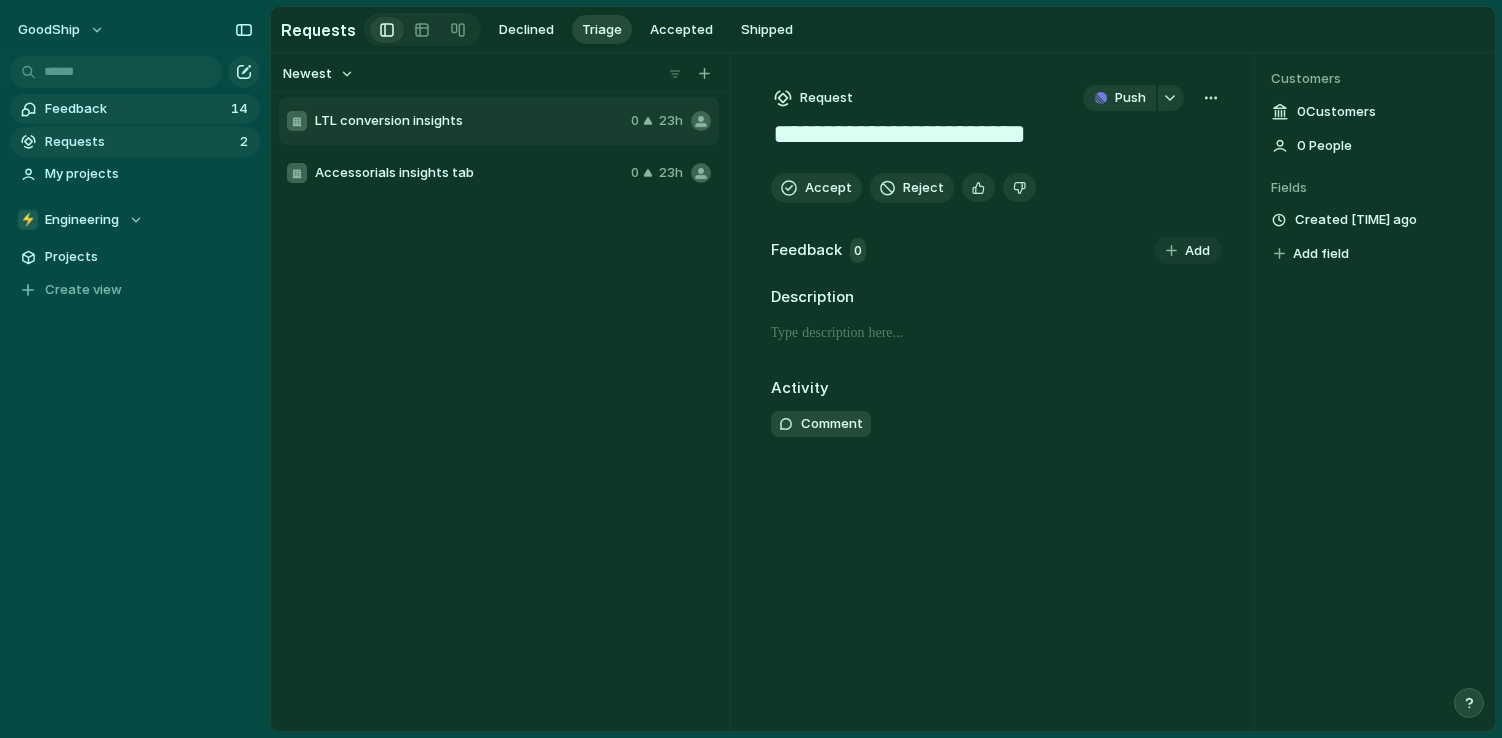 click on "Feedback" at bounding box center (135, 109) 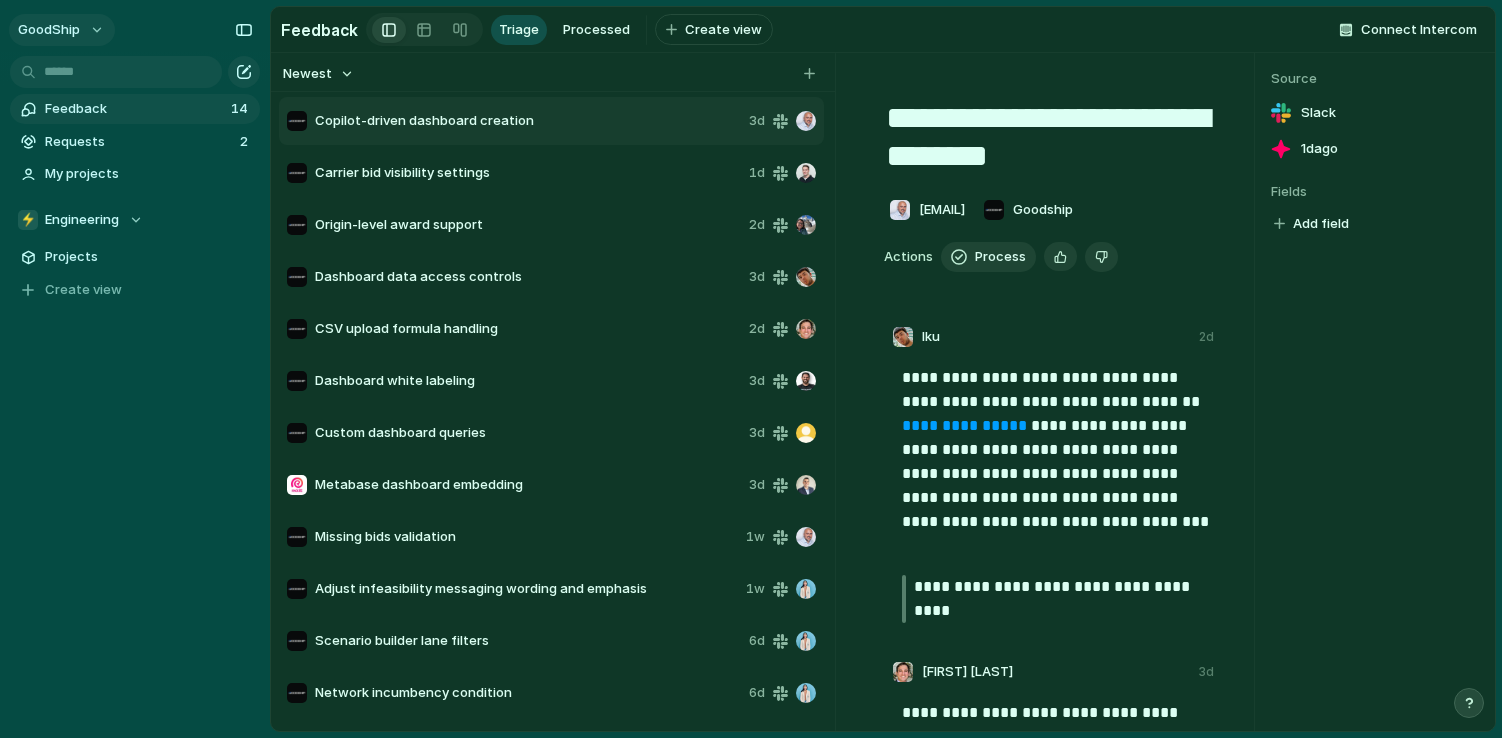 click on "GoodShip" at bounding box center [62, 30] 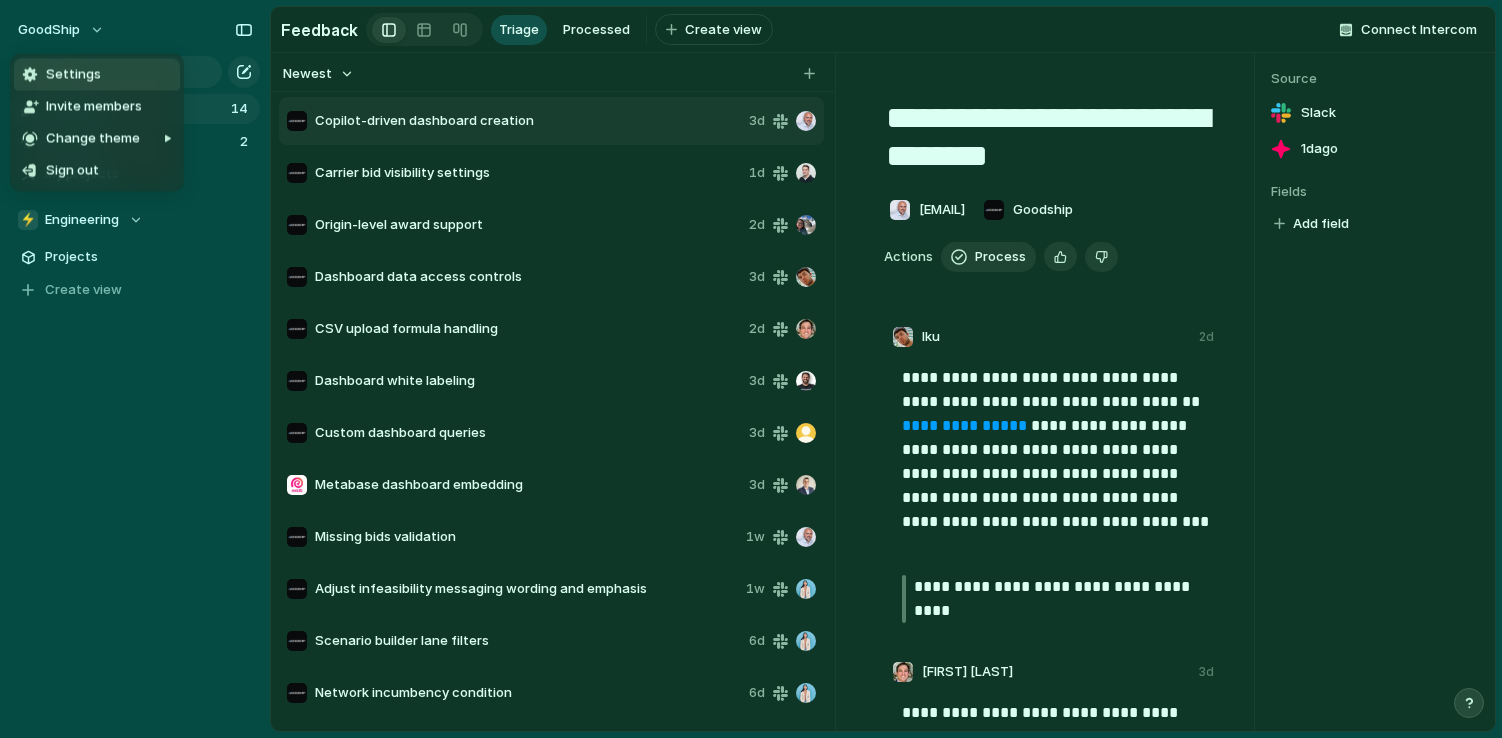click on "Settings" at bounding box center (97, 75) 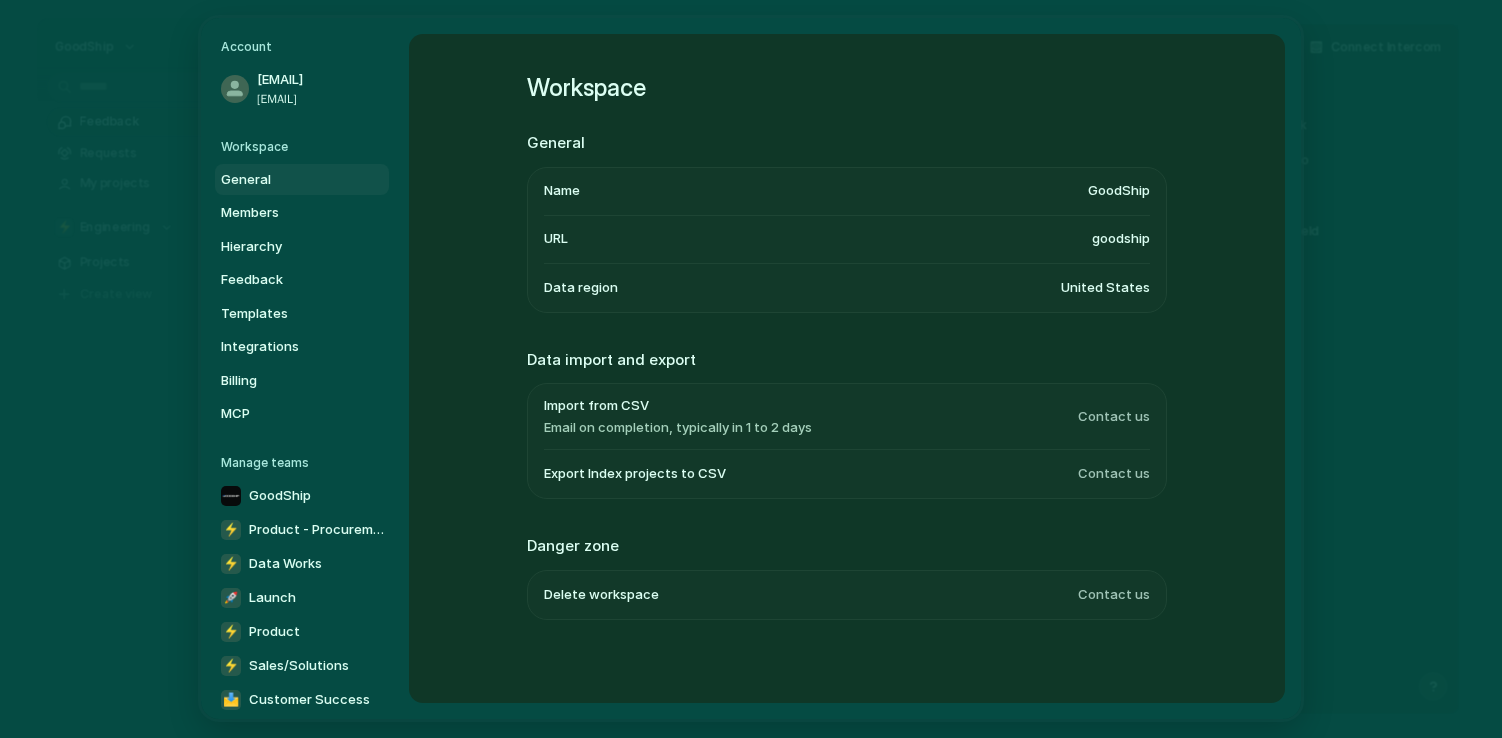 scroll, scrollTop: 10, scrollLeft: 0, axis: vertical 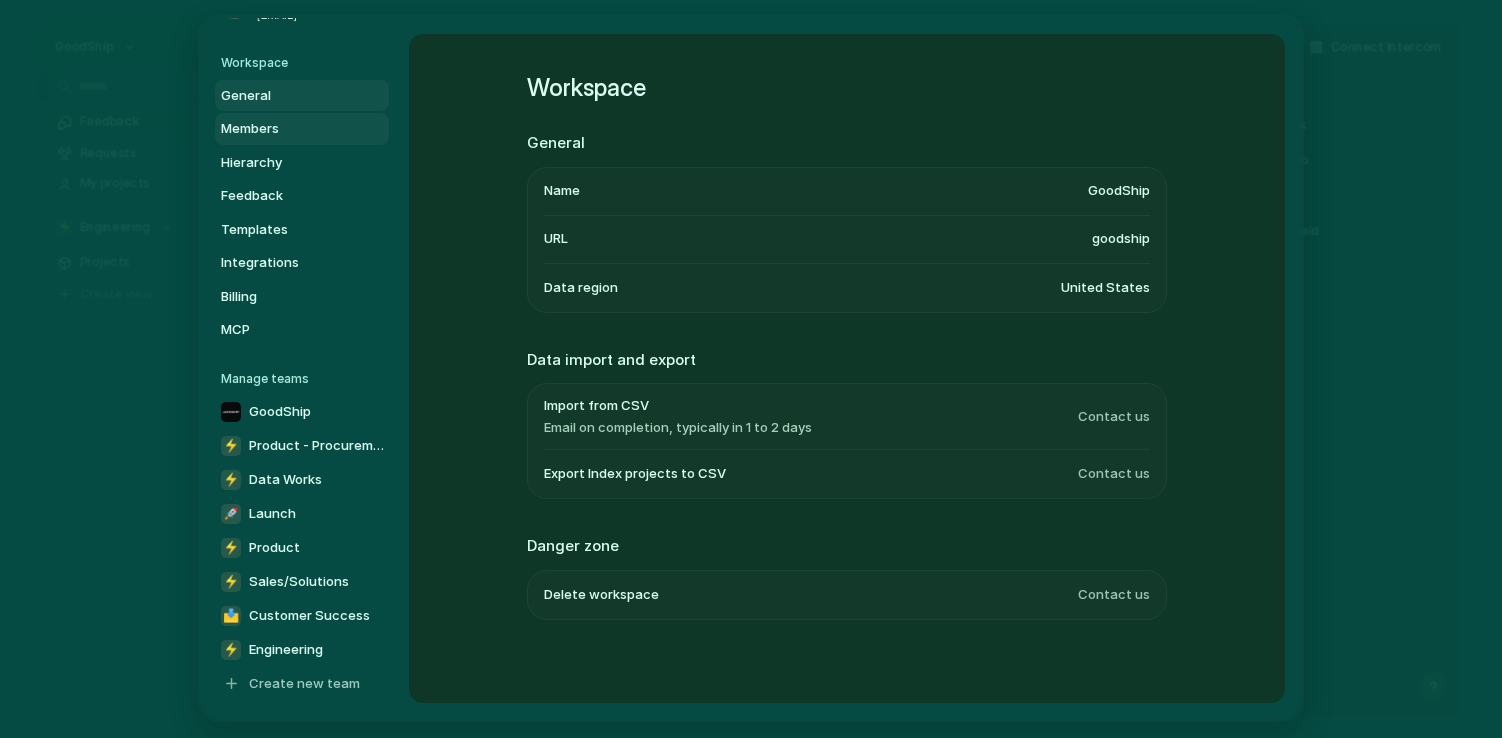 click on "Members" at bounding box center [285, 129] 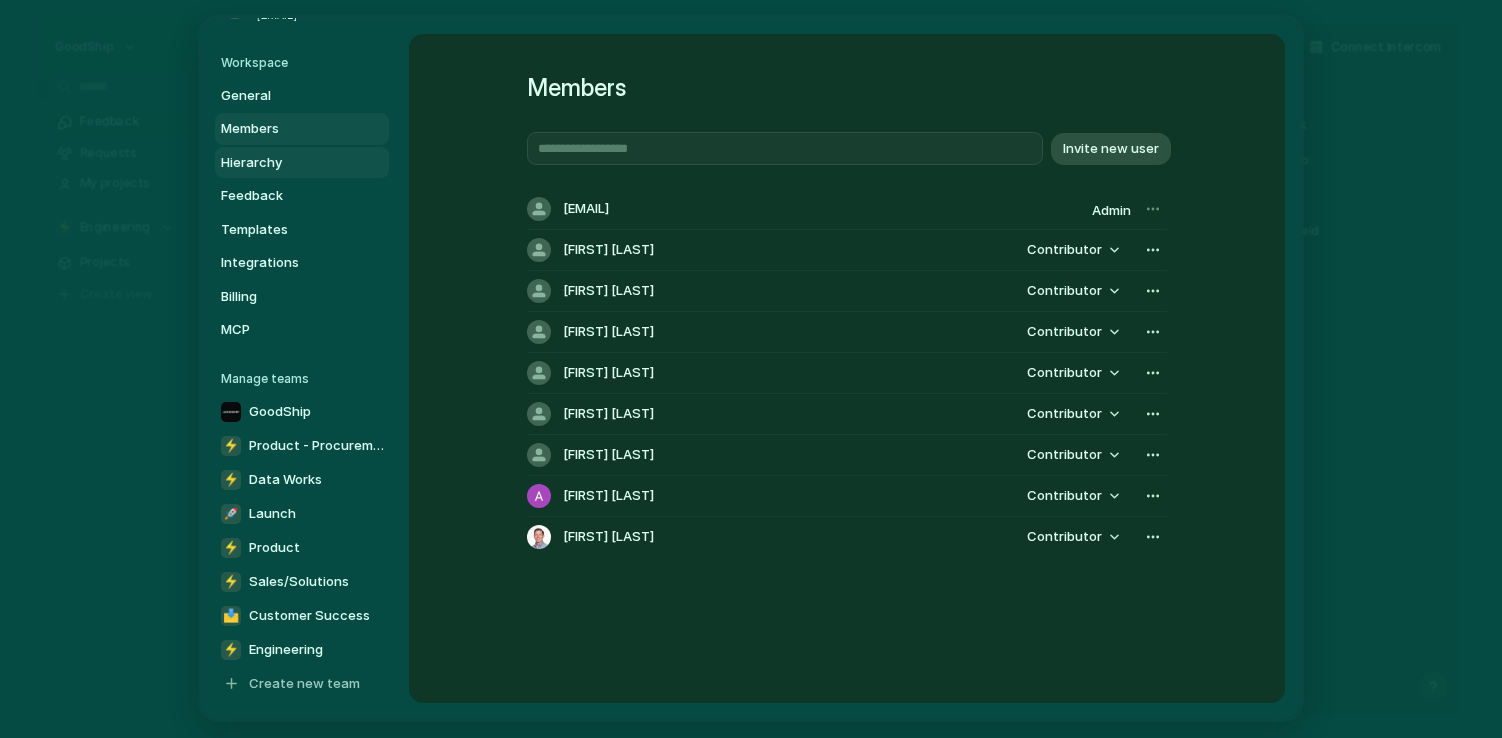 click on "Hierarchy" at bounding box center (285, 163) 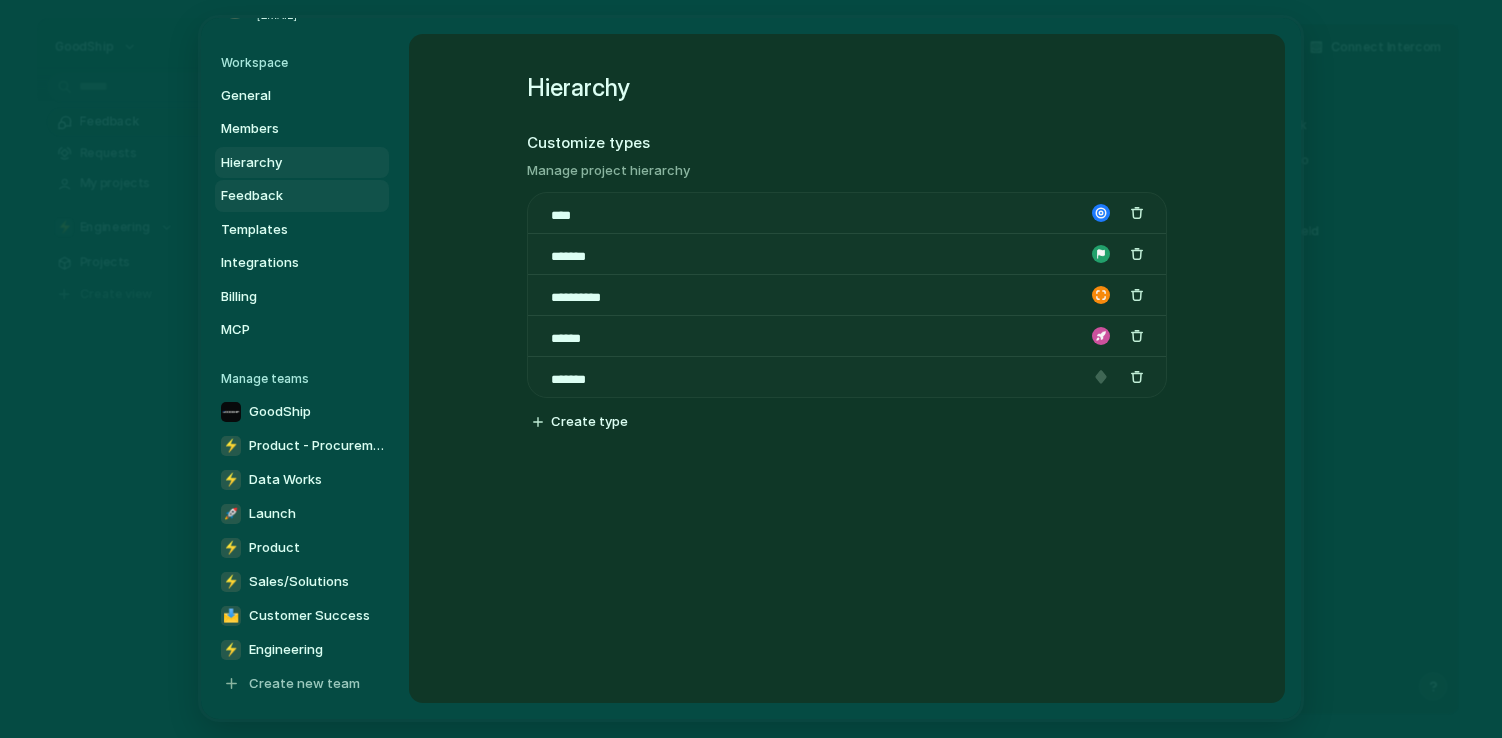 click on "Feedback" at bounding box center [302, 196] 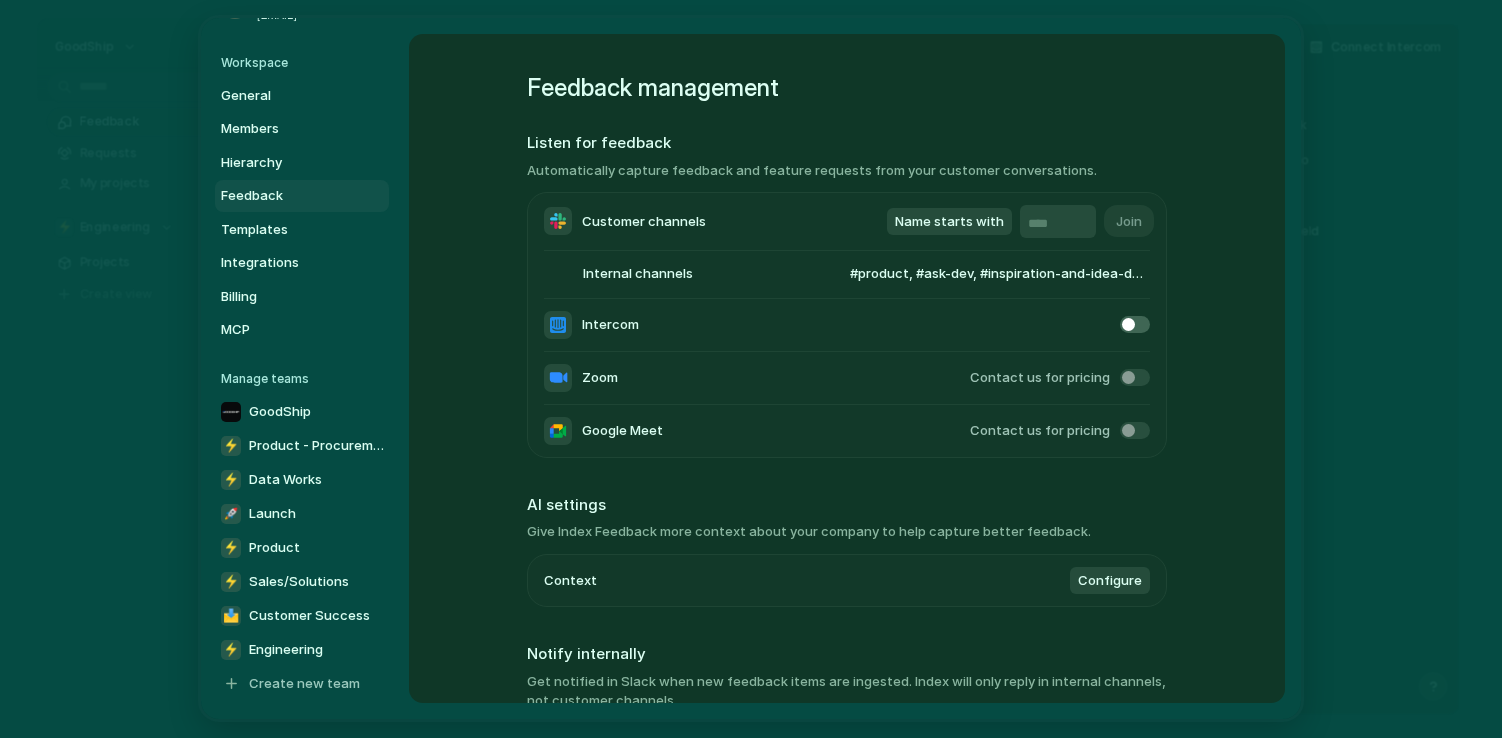 click on "#product, #ask-dev, #inspiration-and-idea-dumps" at bounding box center [980, 275] 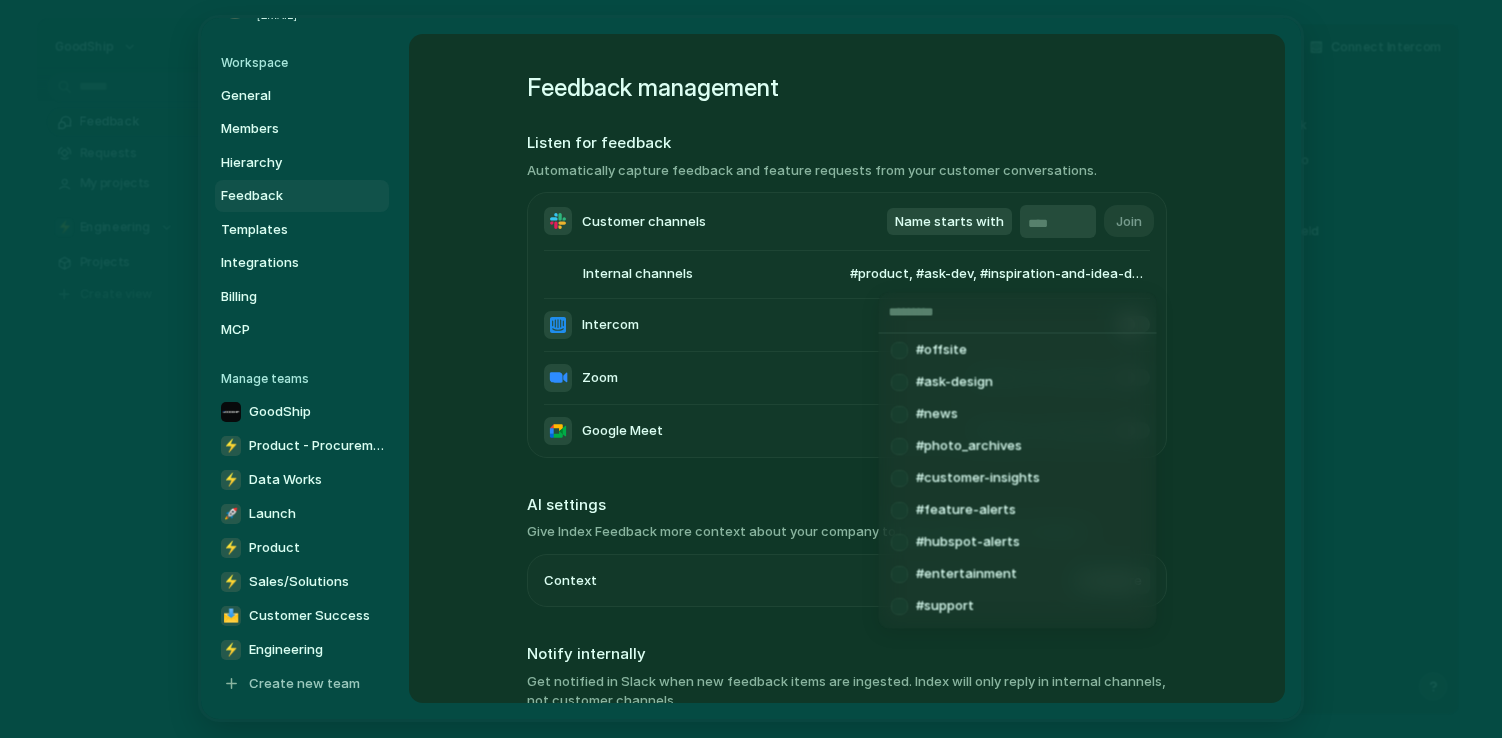scroll, scrollTop: 329, scrollLeft: 0, axis: vertical 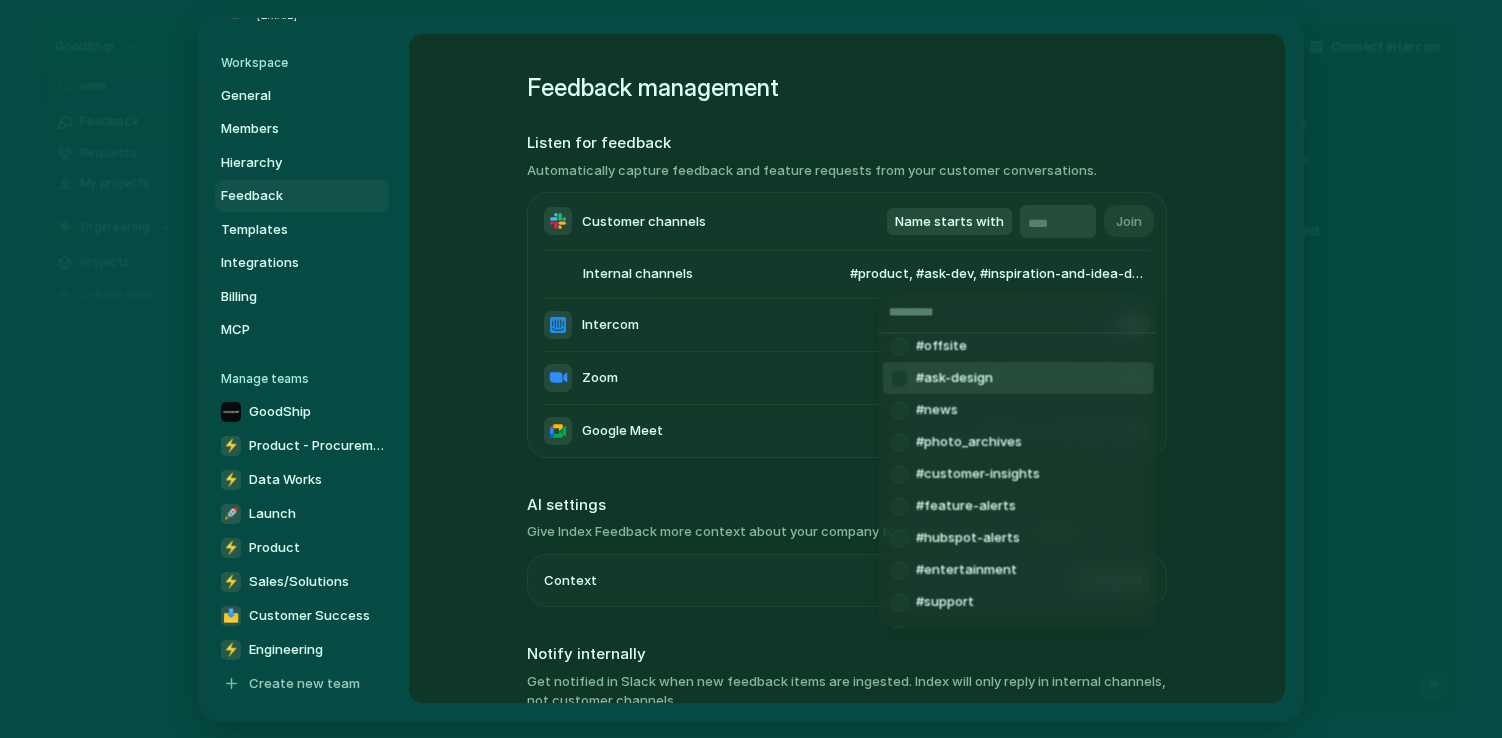 click at bounding box center [899, 377] 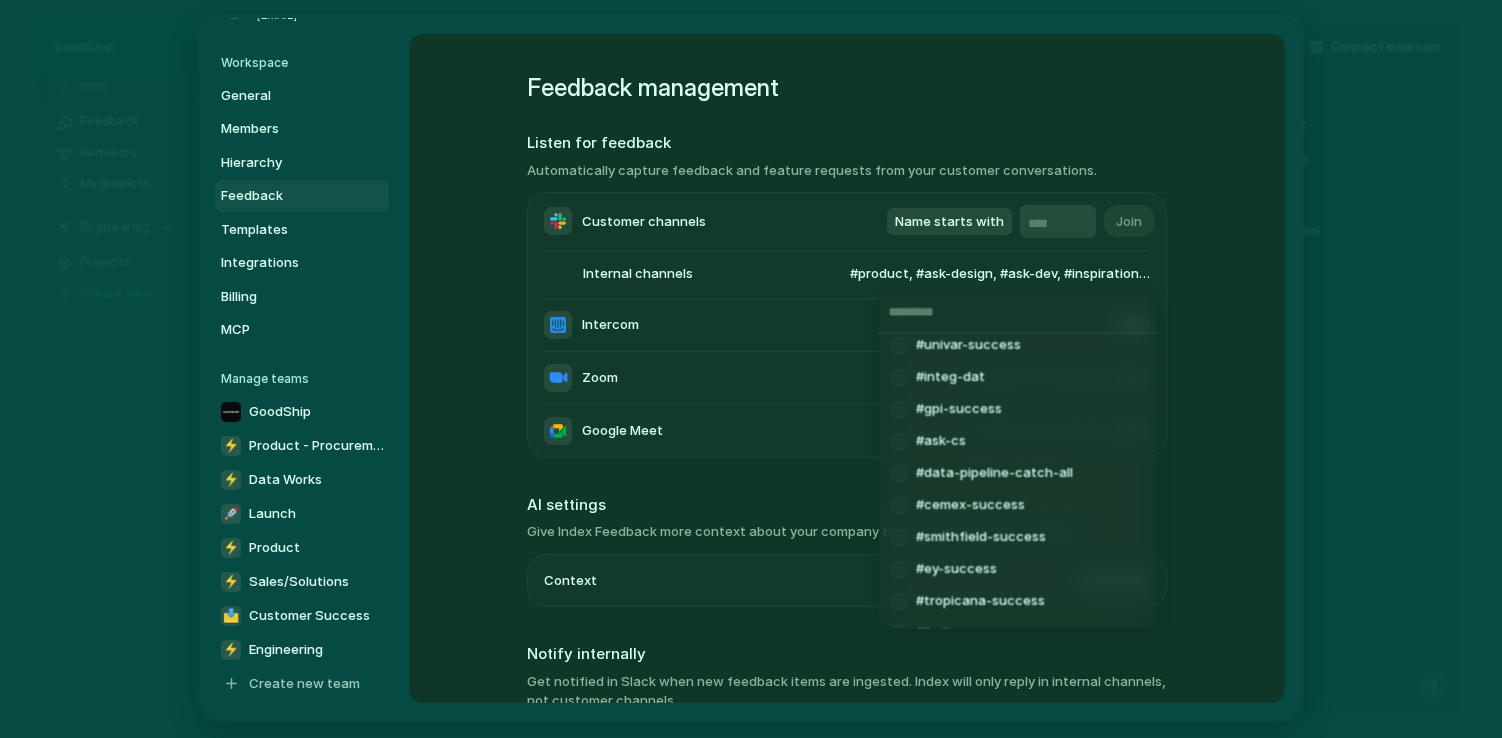 scroll, scrollTop: 1204, scrollLeft: 0, axis: vertical 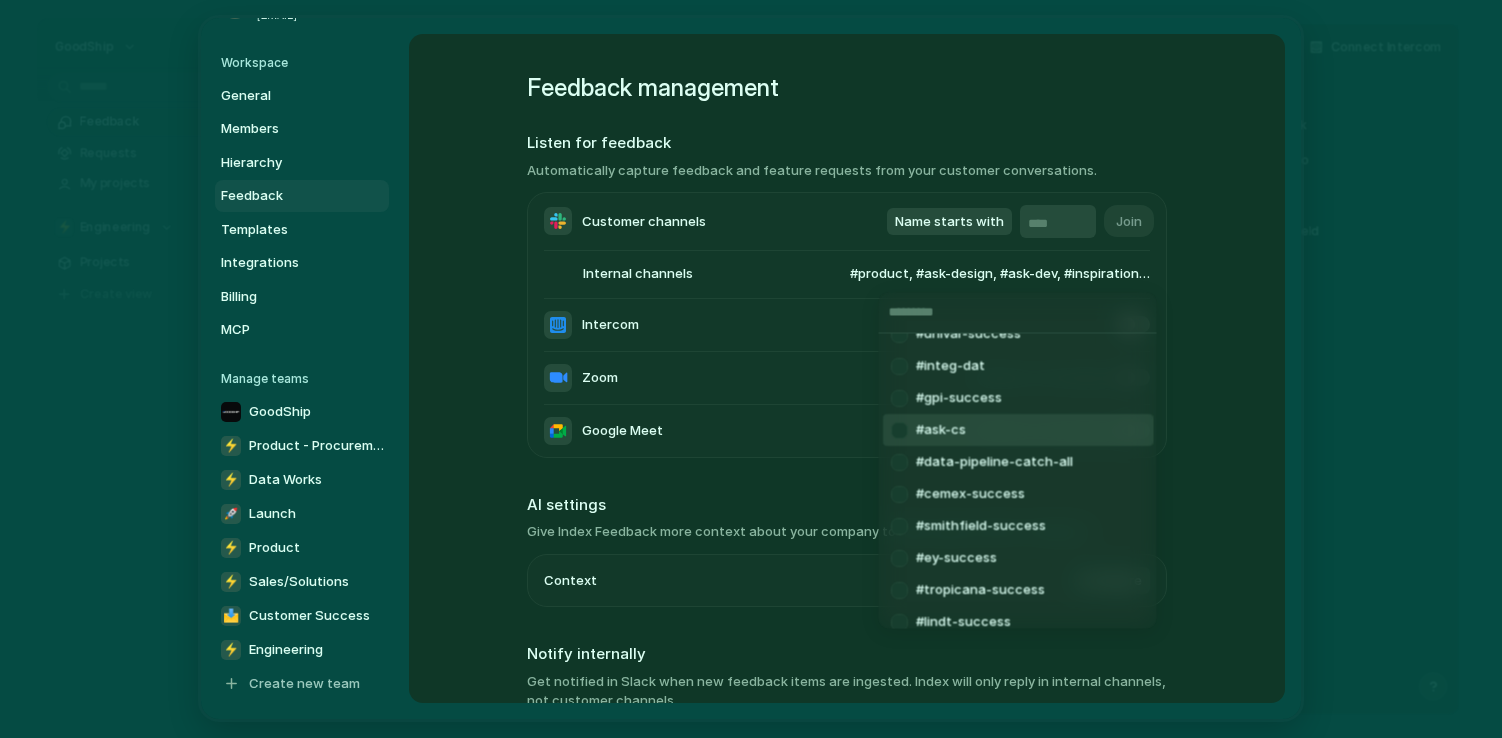 click on "#inspiration-and-idea-dumps   #ask-dev   #ask-design   #product   #dev   #random   #general   #linear-updates   #deployments   #sentry-alerts   #pull-requests   #offsite   #news   #photo_archives   #customer-insights   #feature-alerts   #hubspot-alerts   #entertainment   #support   #chromatic-builds   #kellanova-success   #pr-ready   #dev-discuss-realtime-comm   #dev-discuss-olap   #central-gandp-success   #resers-success   #jameshardie-success   #utz-success   #markanthony-success   #wkkellogg-success   #dev-news   #security-alerts   #service-alerts-prod   #general-and-market-related-news   #just-for-funsies   #bizops   #team-sales   #univar-success   #integ-dat   #gpi-success   #ask-cs   #data-pipeline-catch-all   #cemex-success   #smithfield-success   #ey-success   #tropicana-success   #lindt-success   #dev-updates   #pella-success   #test-pr-stuff   #dfa-success   #integ-ptmx   #proj-contractsv2   #proj-demo-cleanup   #walgreens-success   #datcon   #nps   #thehomedepot-success   #ccbss-success" at bounding box center [751, 369] 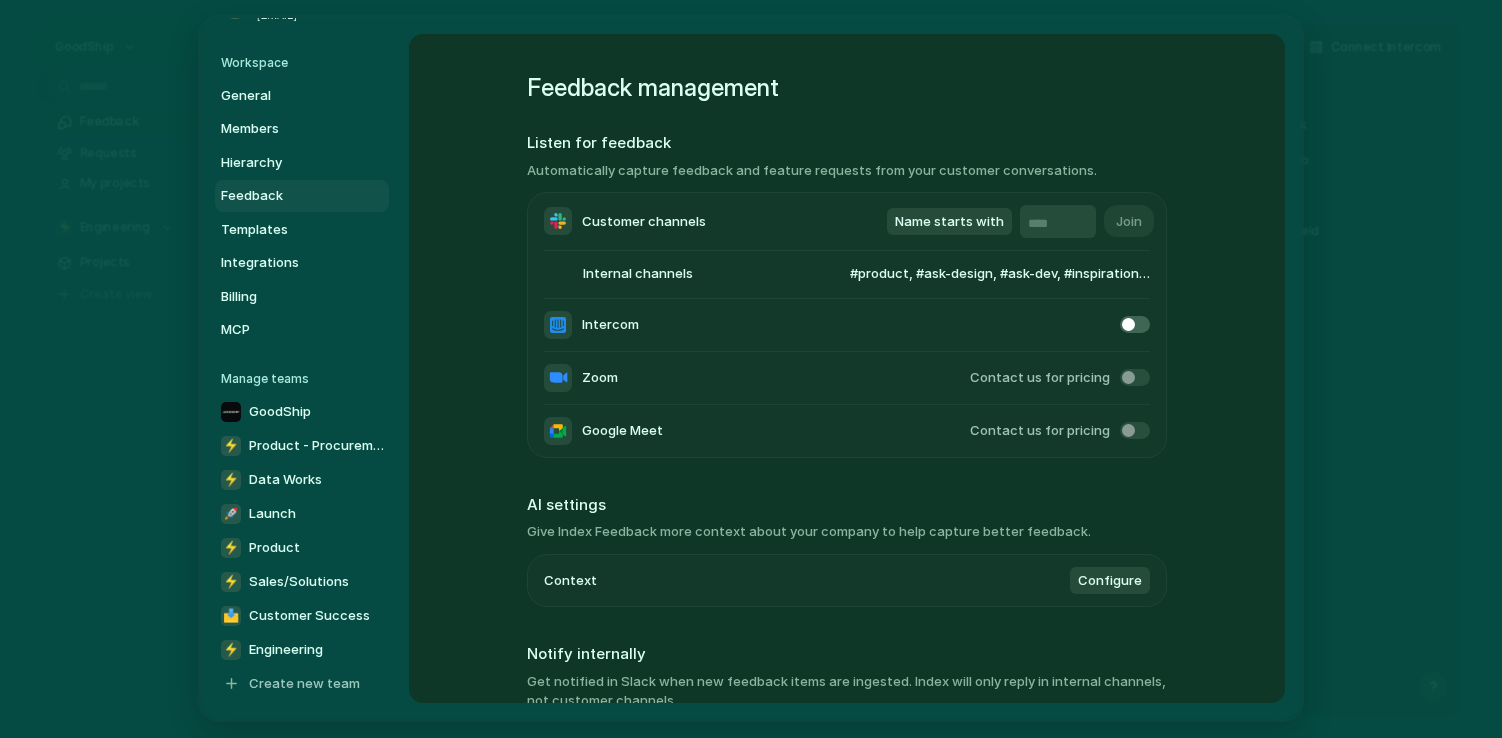 click at bounding box center [1135, 377] 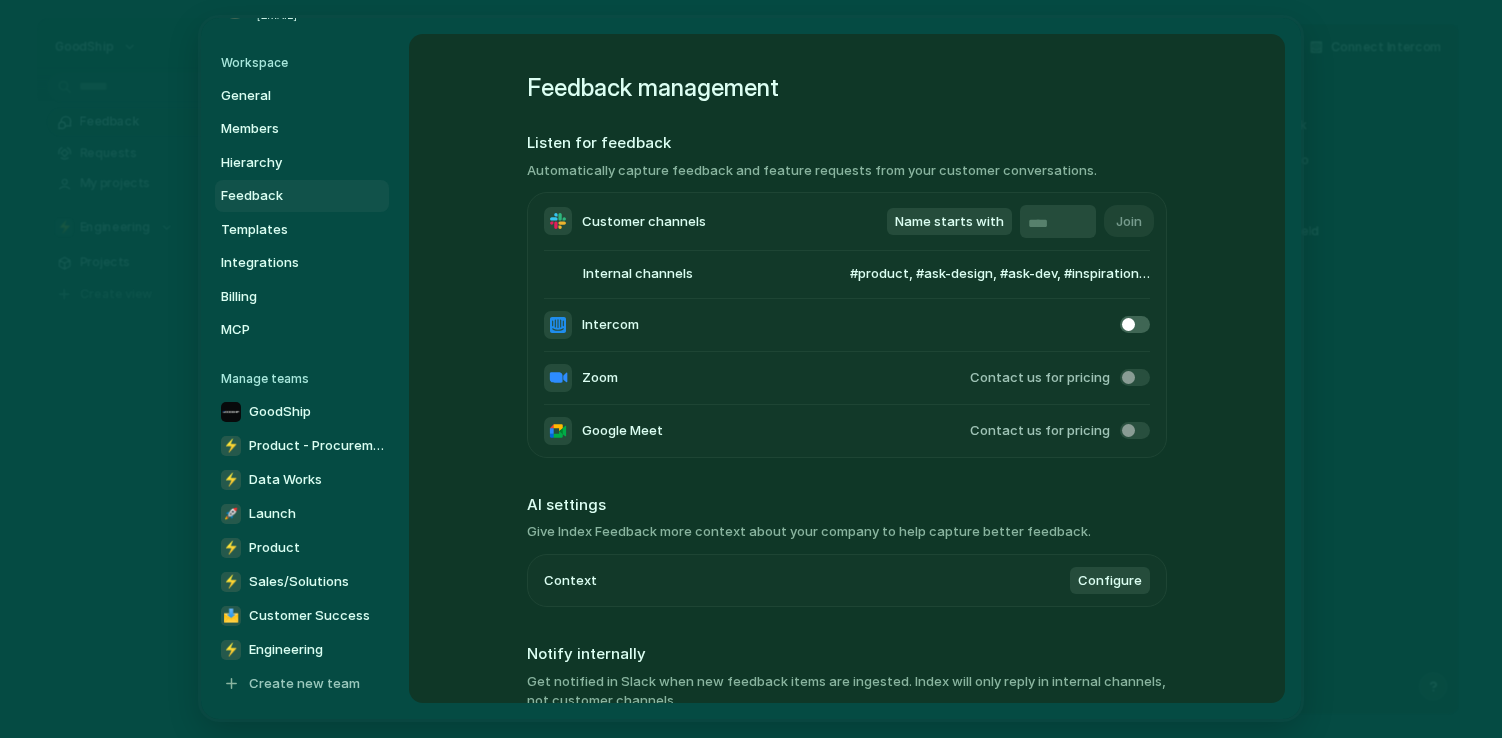 click on "Zoom" at bounding box center [600, 378] 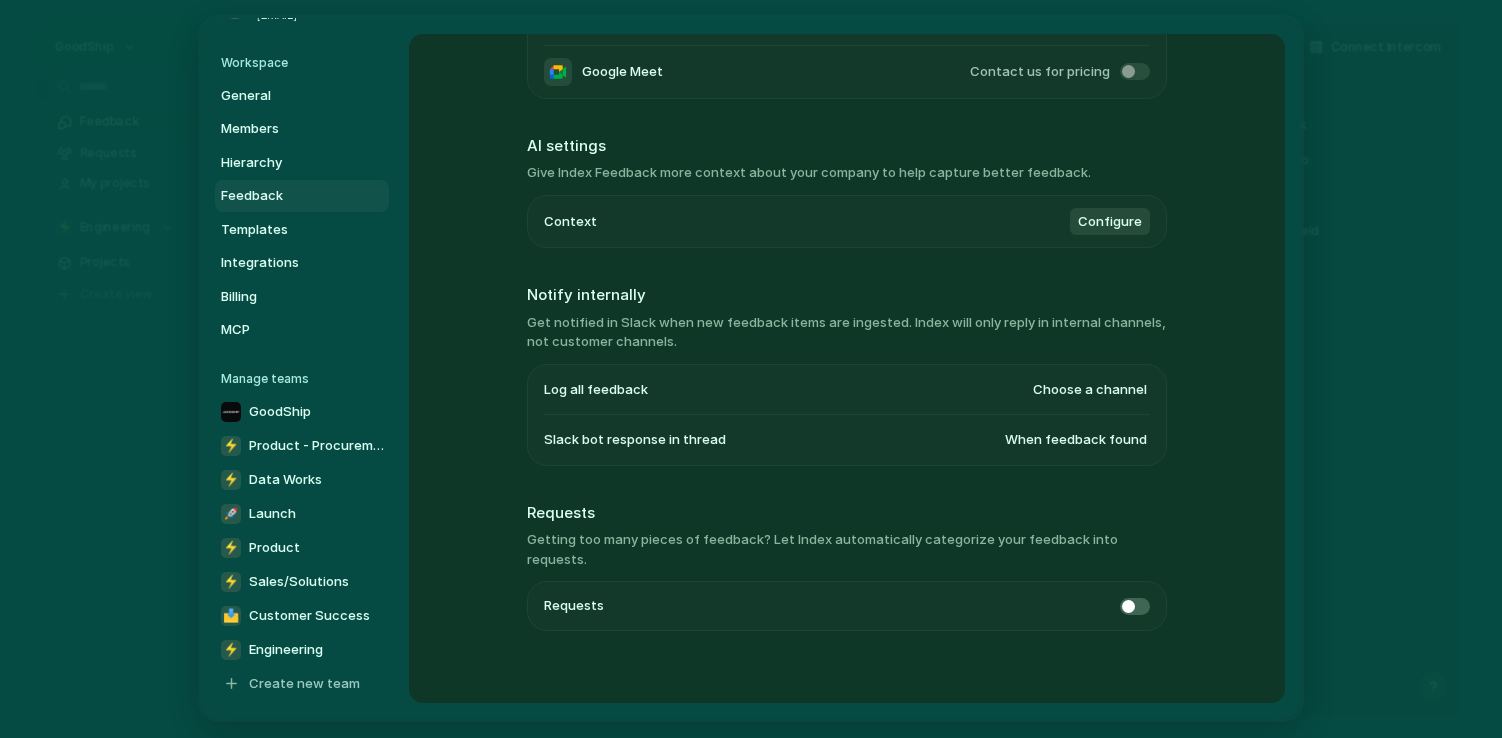 scroll, scrollTop: 363, scrollLeft: 0, axis: vertical 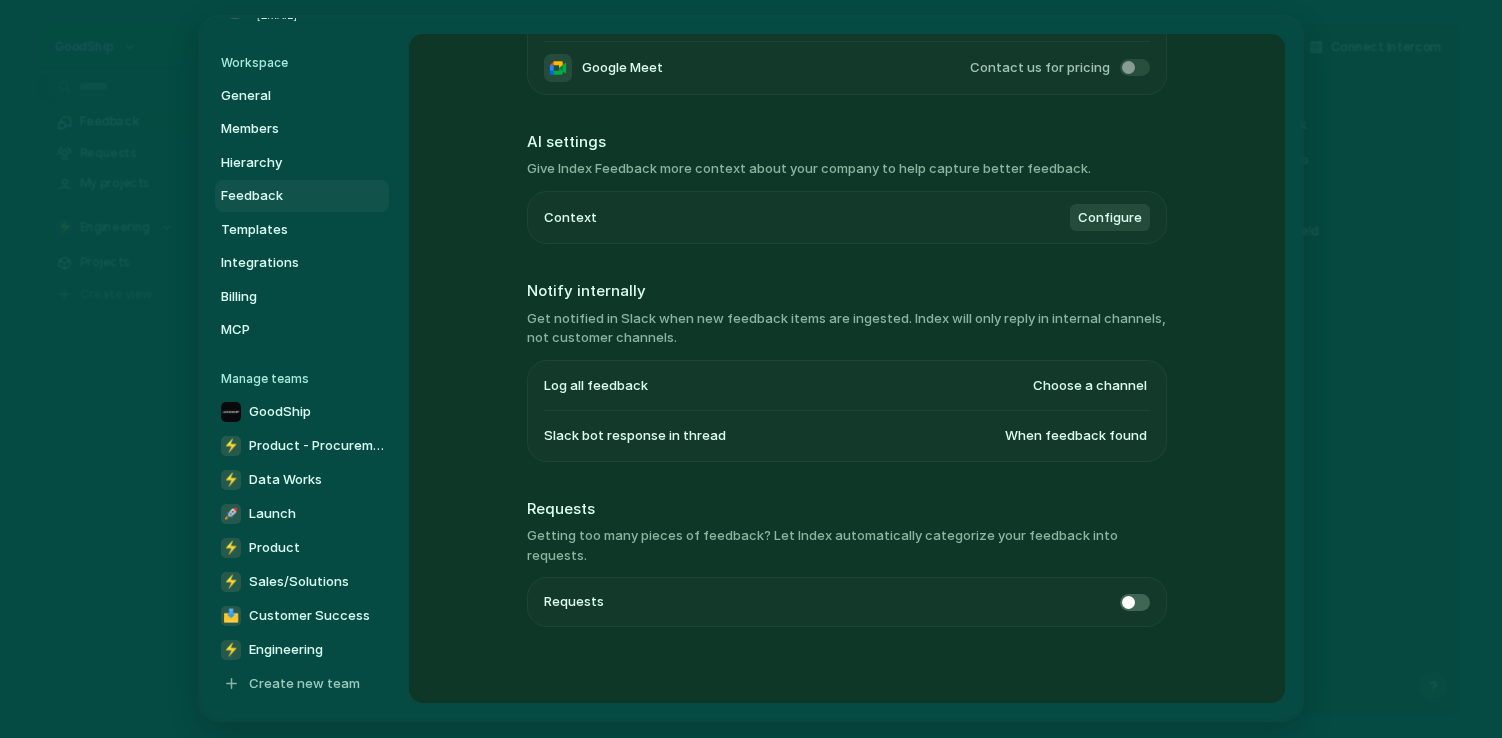 click on "When feedback found" at bounding box center (1076, 436) 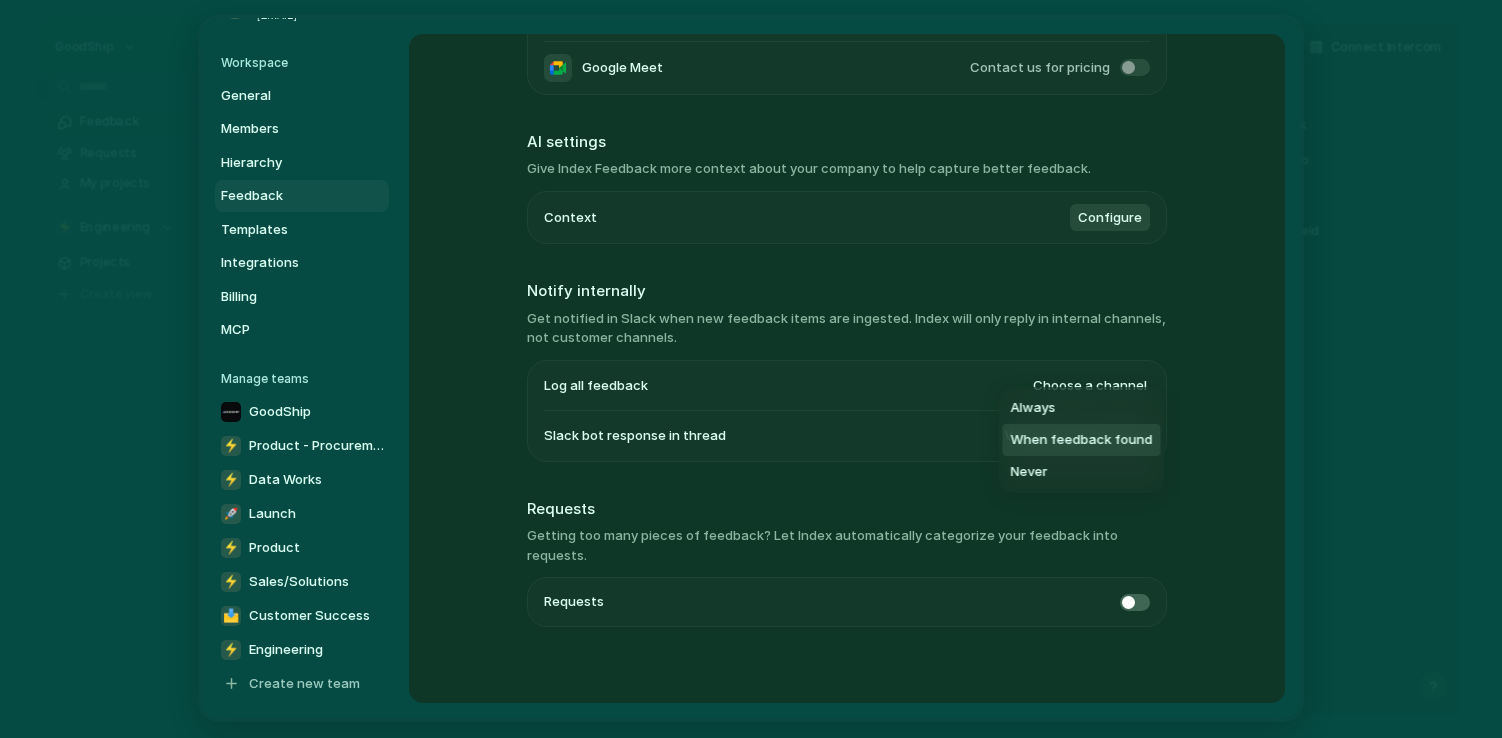 click on "When feedback found" at bounding box center [1082, 440] 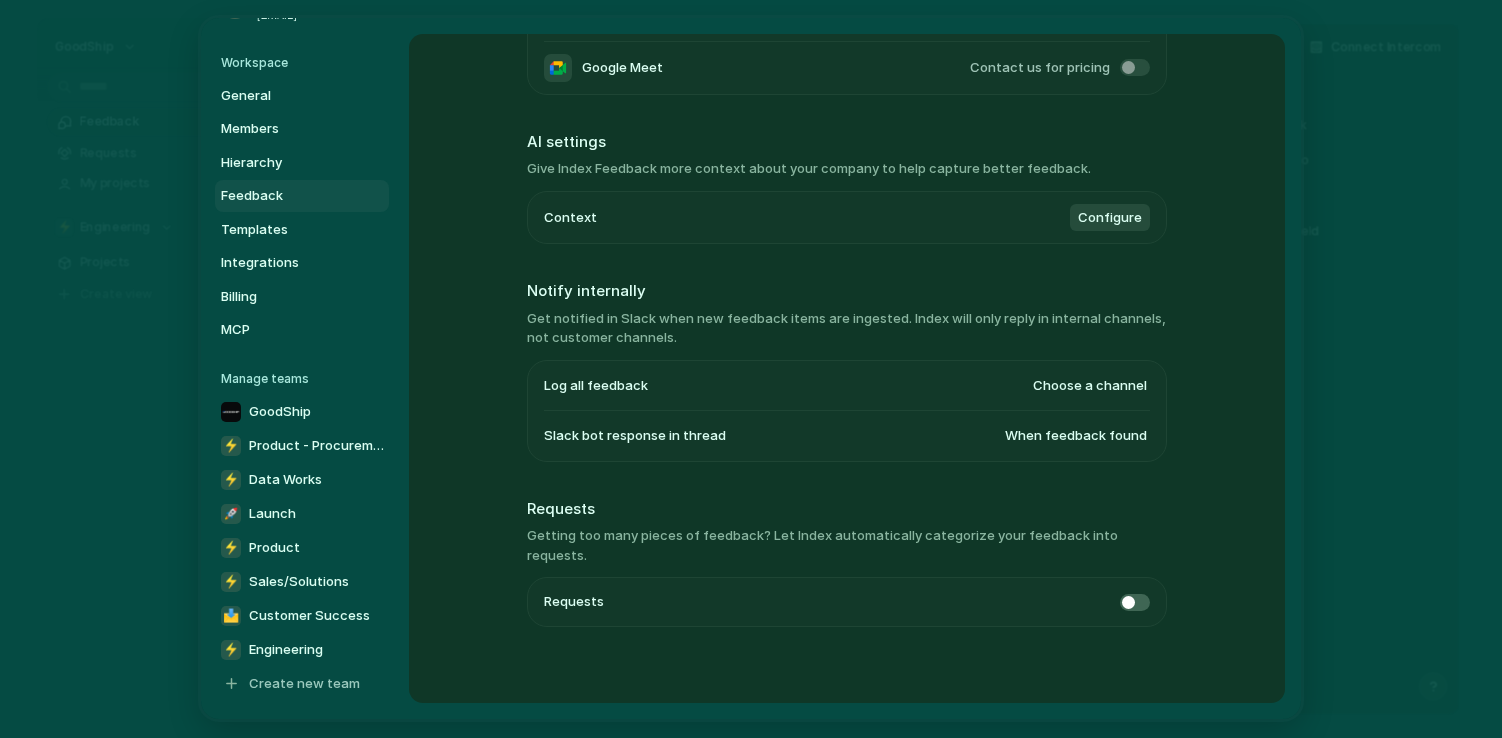 click on "Feedback management Listen for feedback Automatically capture feedback and feature requests from your customer conversations. Customer channels Name starts with Join Internal channels #product, #ask-design, #ask-dev, #inspiration-and-idea-dumps Intercom Zoom Contact us for pricing Google Meet Contact us for pricing AI settings Give Index Feedback more context about your company to help capture better feedback. Context Configure Notify internally Get notified in Slack when new feedback items are ingested. Index will only reply in internal channels, not customer channels. Log all feedback Choose a channel Slack bot response in thread When feedback found Requests Getting too many pieces of feedback? Let Index automatically categorize your feedback into requests. Requests" at bounding box center (847, 368) 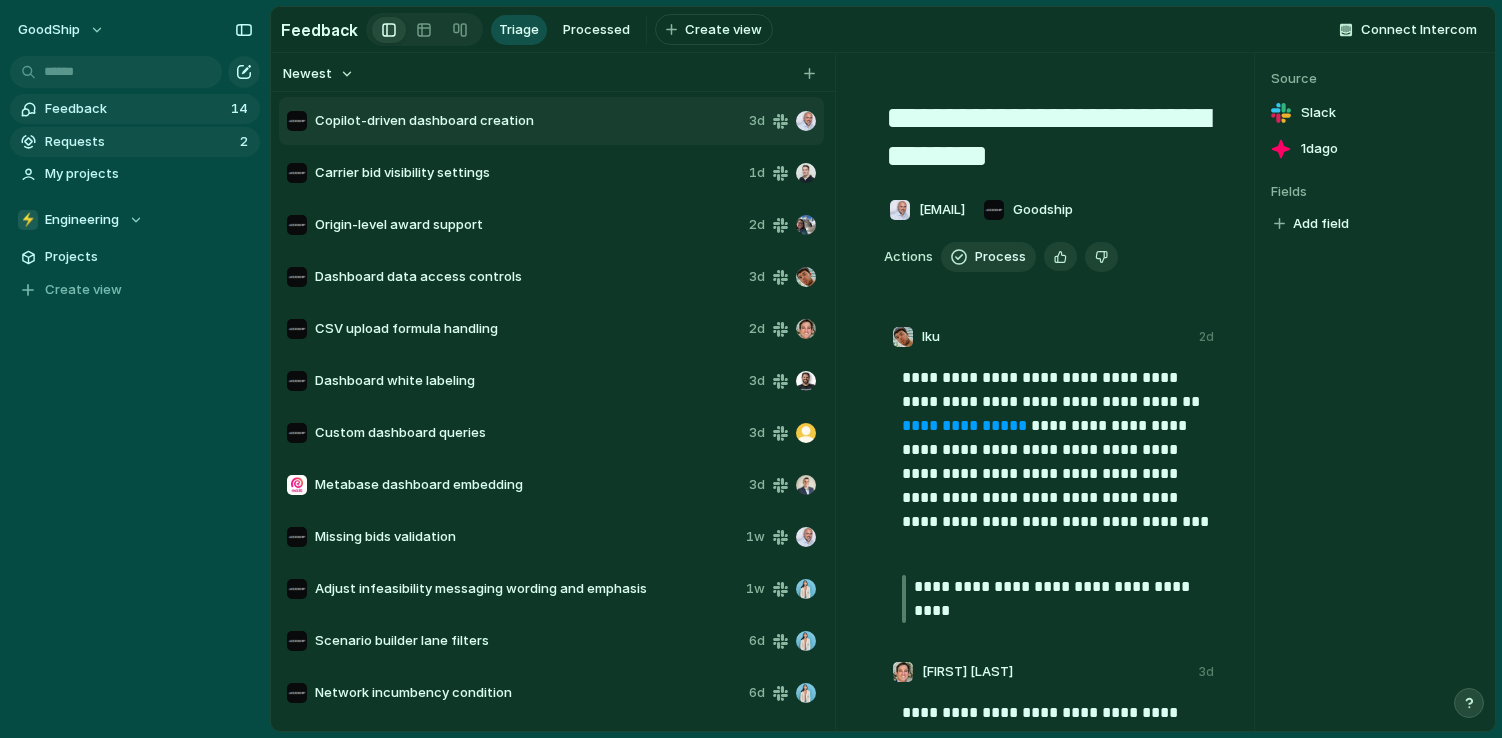 click on "Requests" at bounding box center (139, 142) 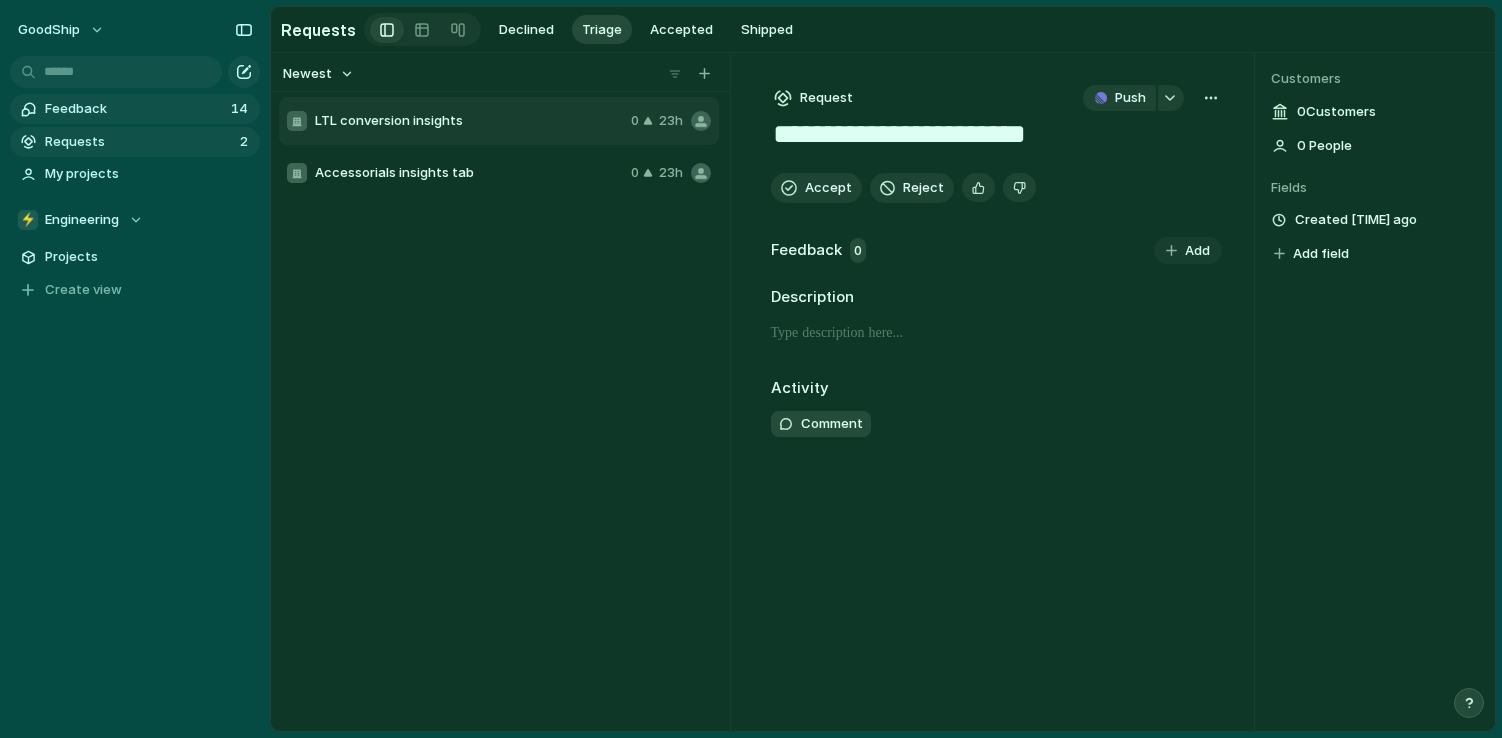 click on "Feedback" at bounding box center [135, 109] 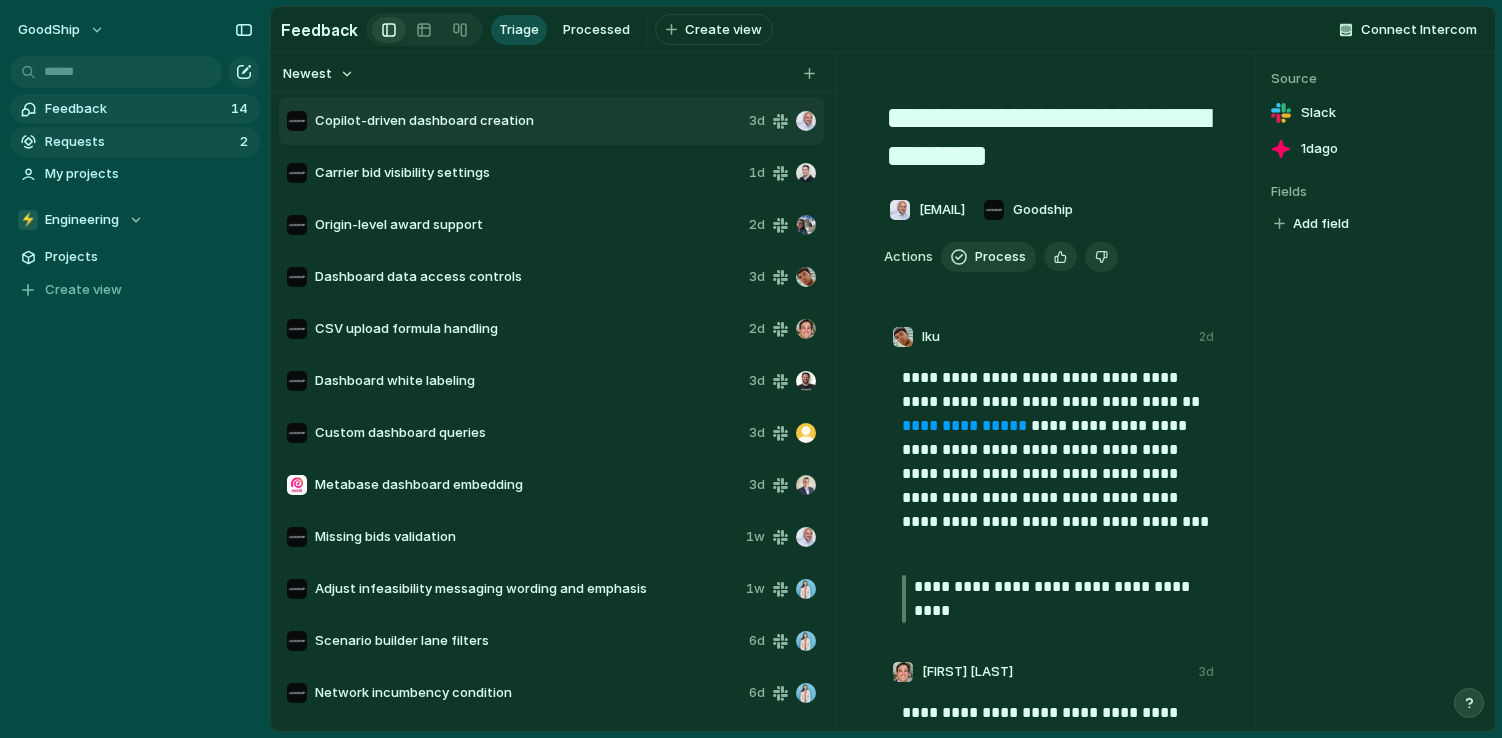 click on "Requests" at bounding box center (139, 142) 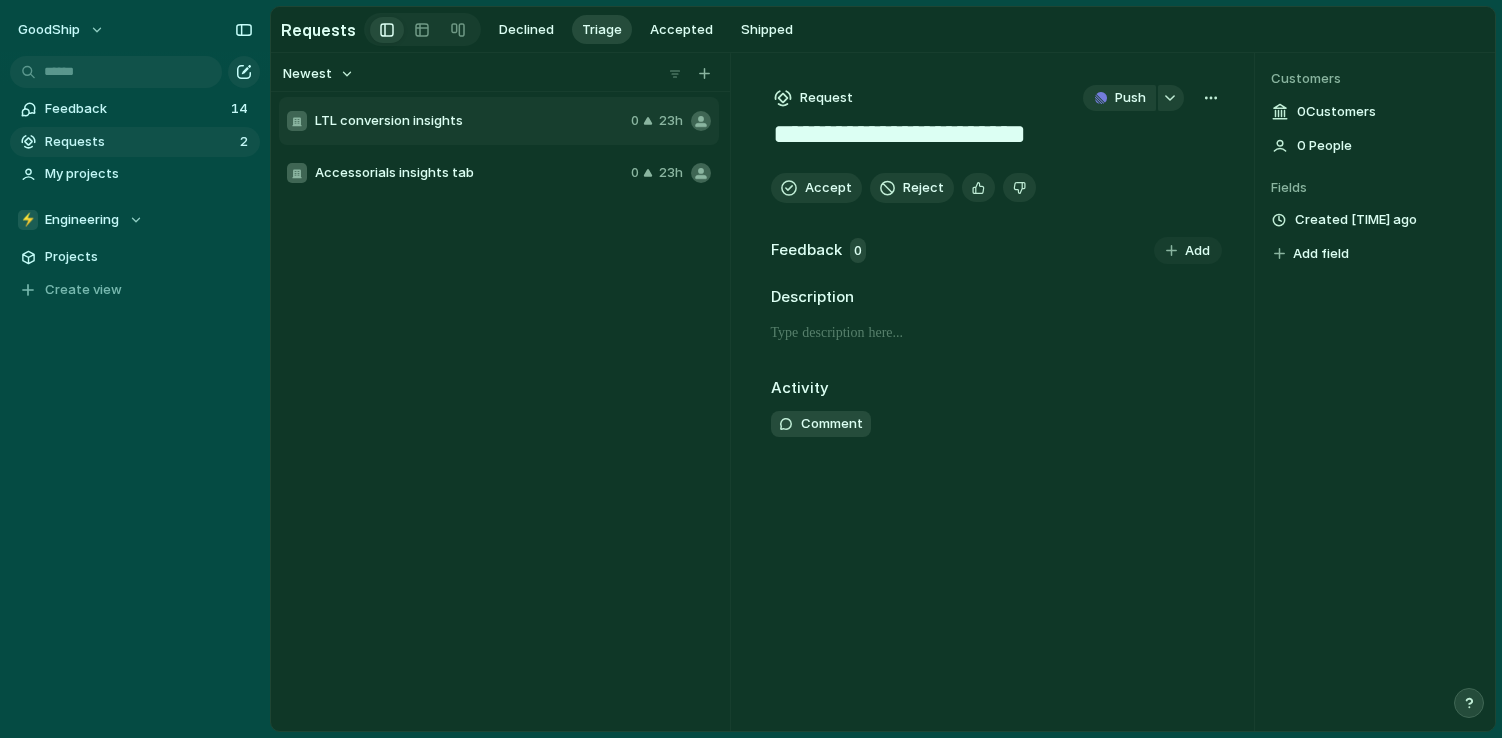 click on "LTL conversion insights" at bounding box center (469, 121) 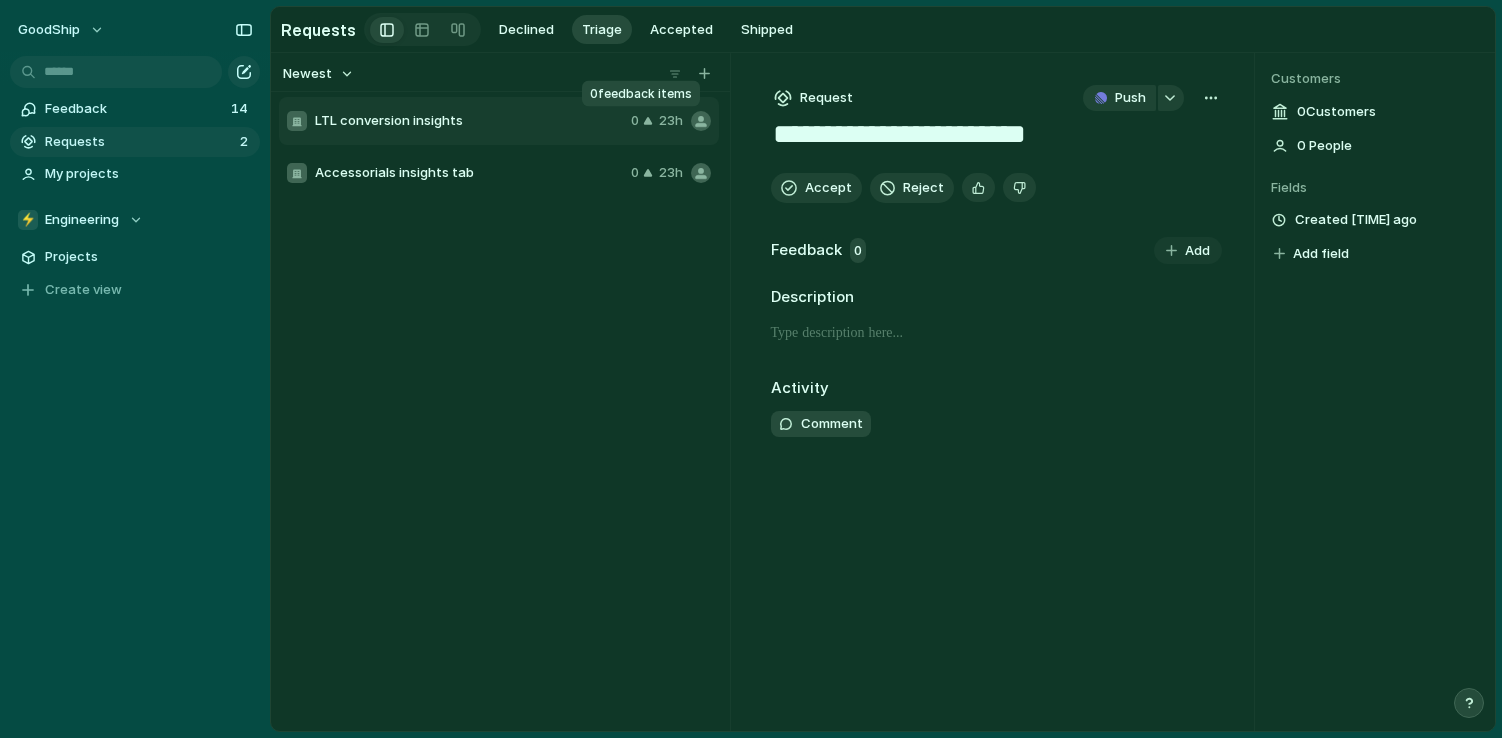 click on "0" at bounding box center [642, 121] 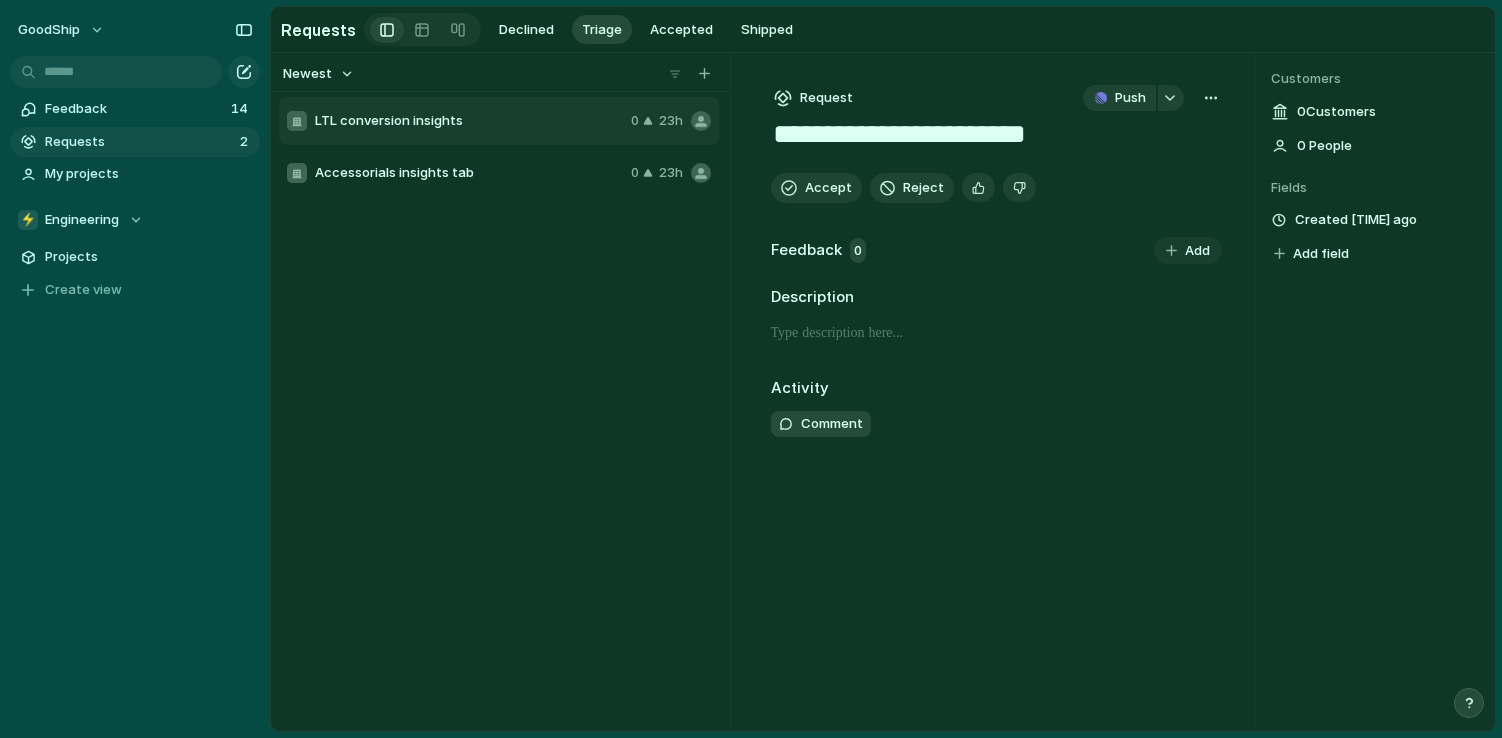 click on "Accessorials insights tab" at bounding box center (469, 173) 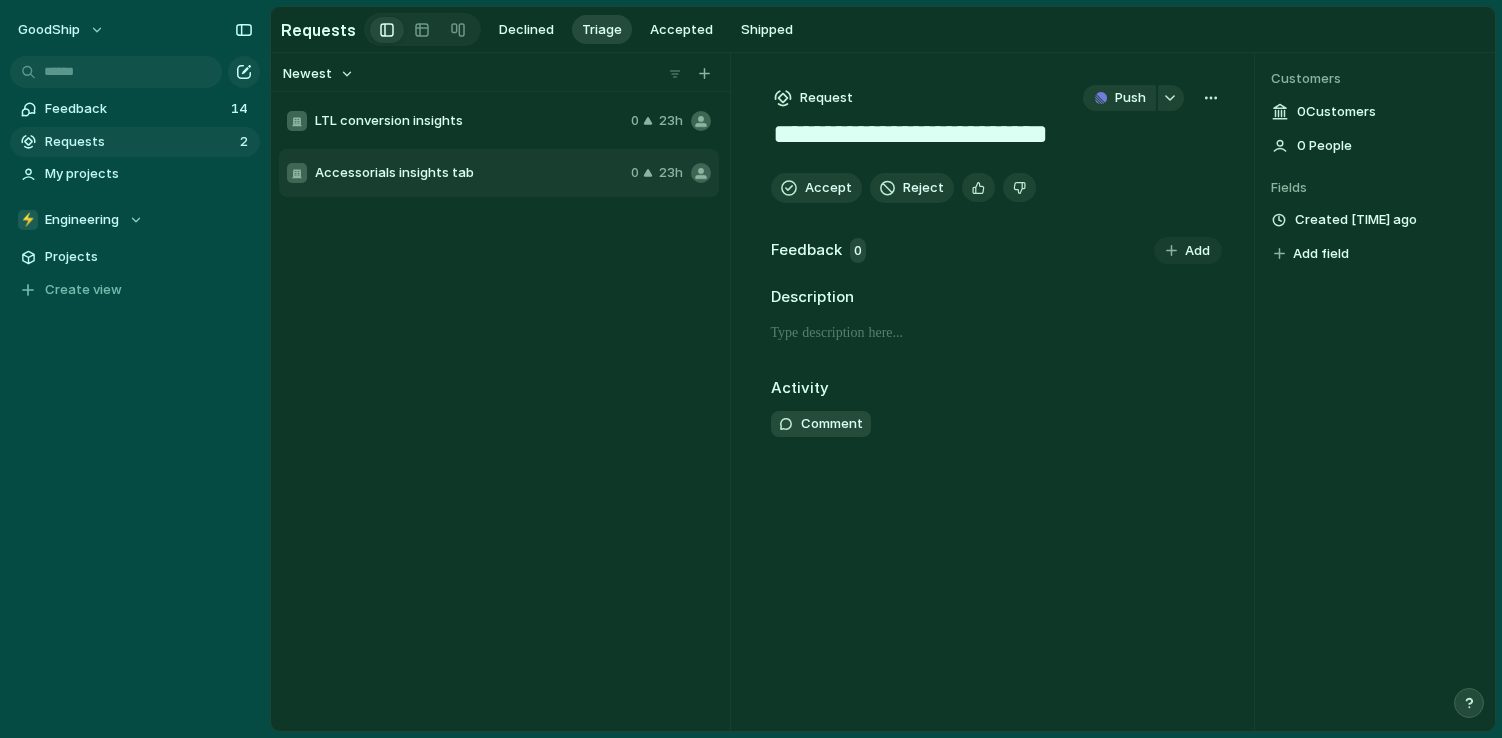 click on "LTL conversion insights" at bounding box center [469, 121] 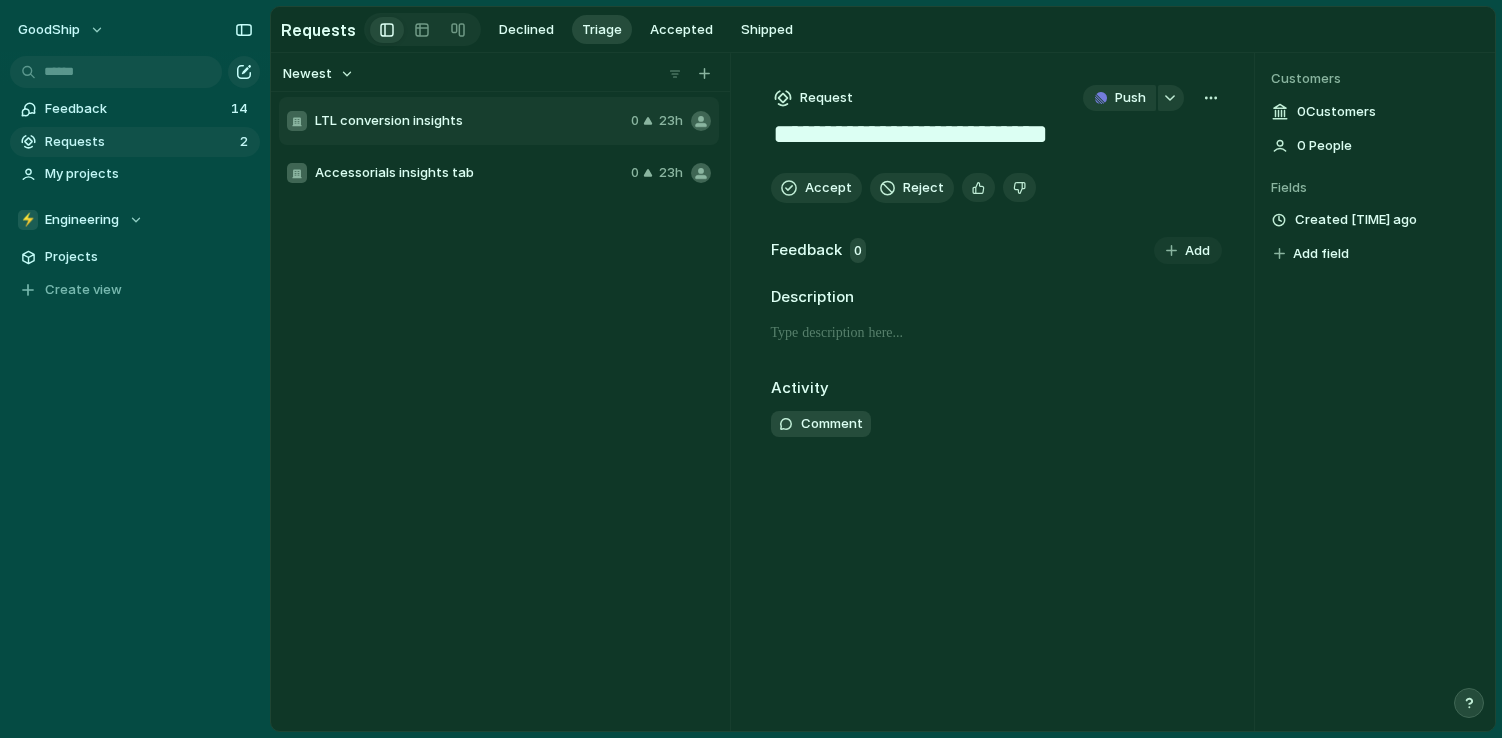 type on "**********" 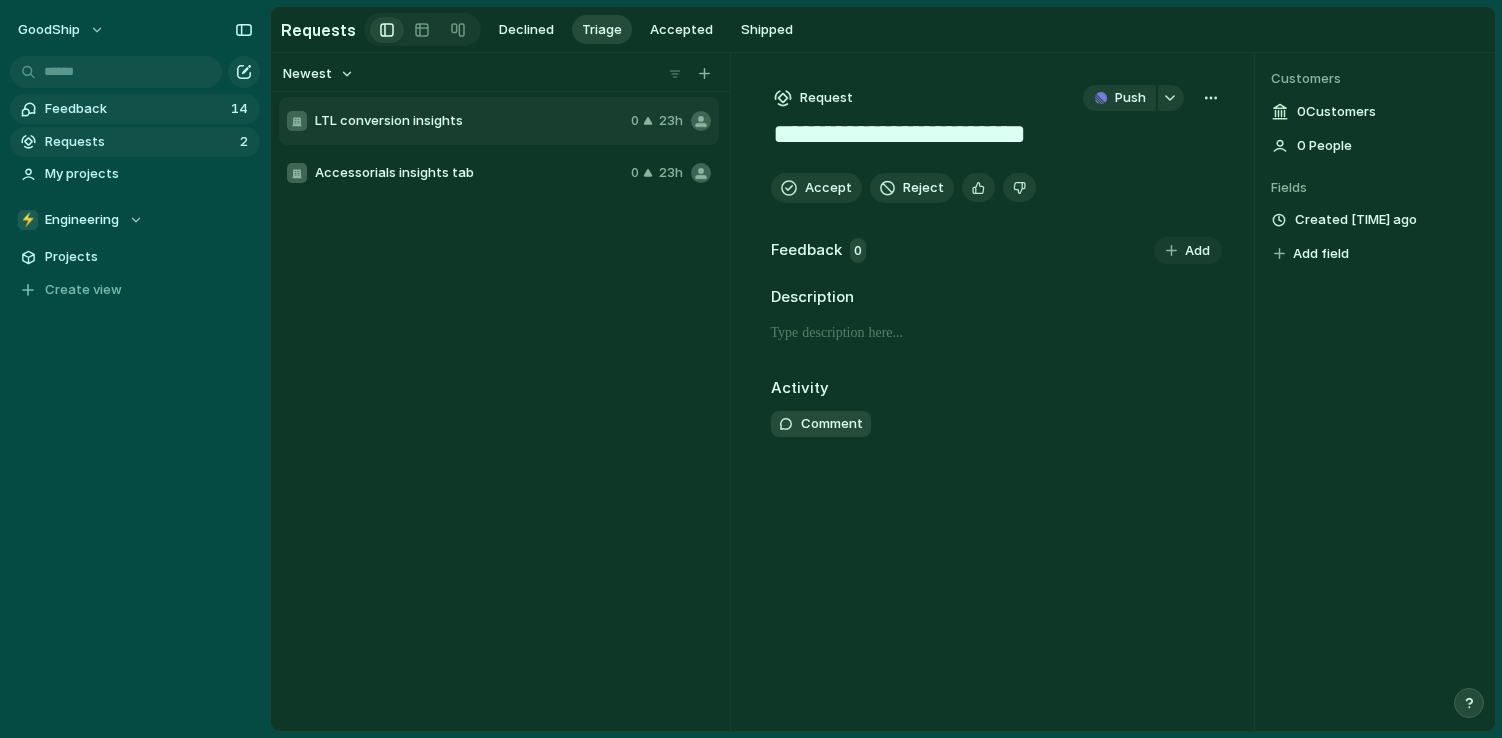 click on "Feedback" at bounding box center (135, 109) 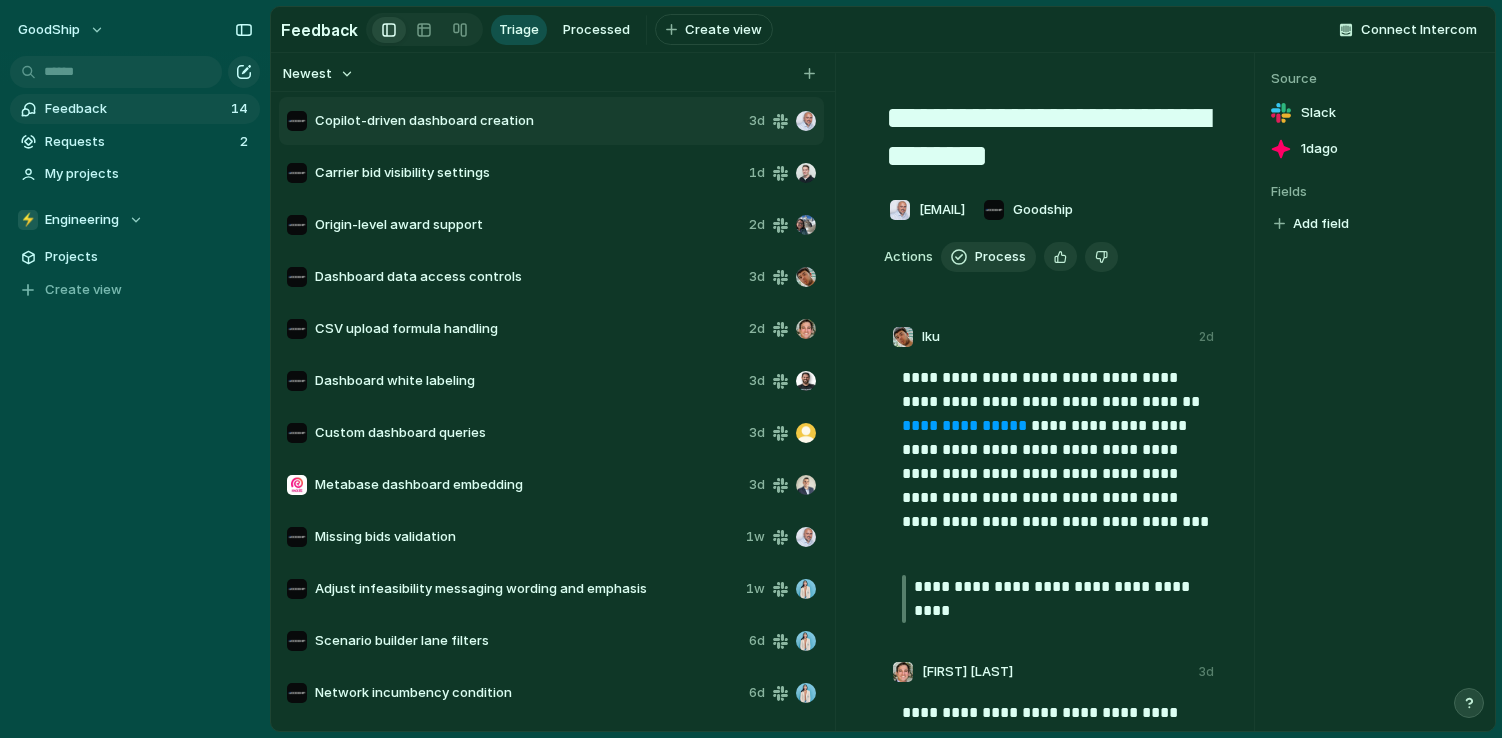 scroll, scrollTop: 97, scrollLeft: 0, axis: vertical 